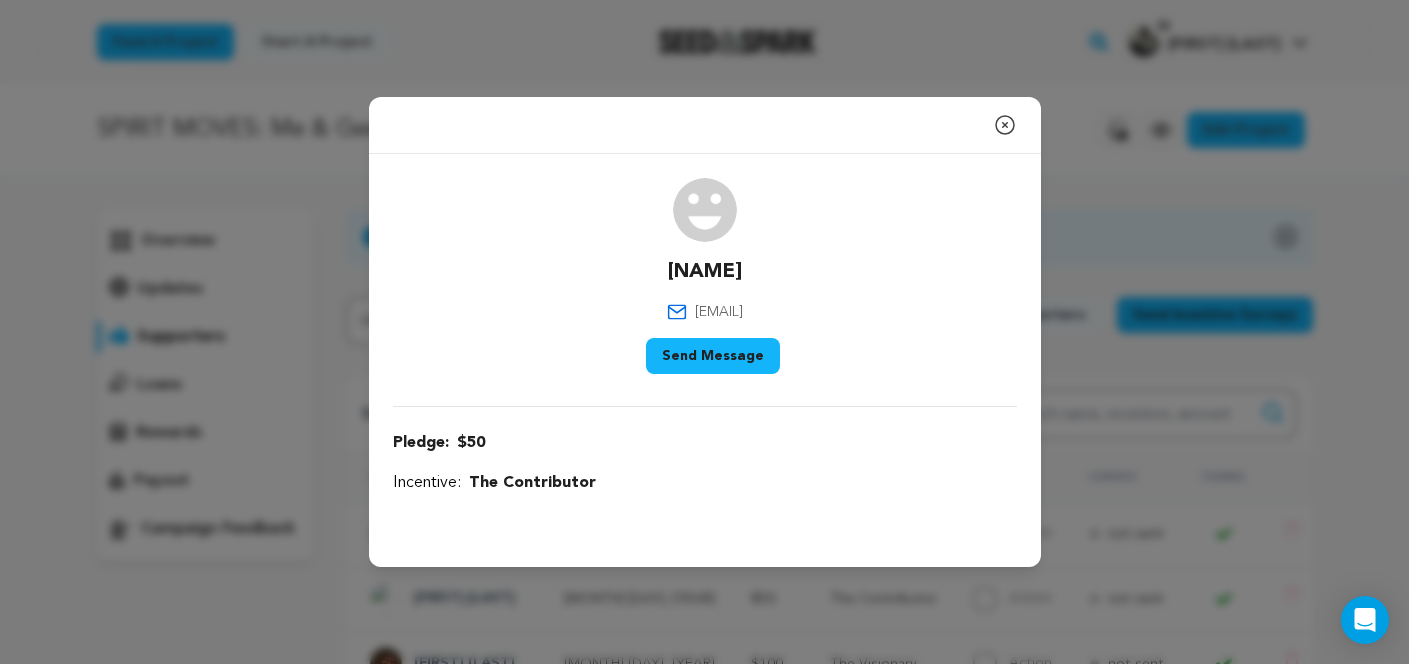 scroll, scrollTop: 388, scrollLeft: 0, axis: vertical 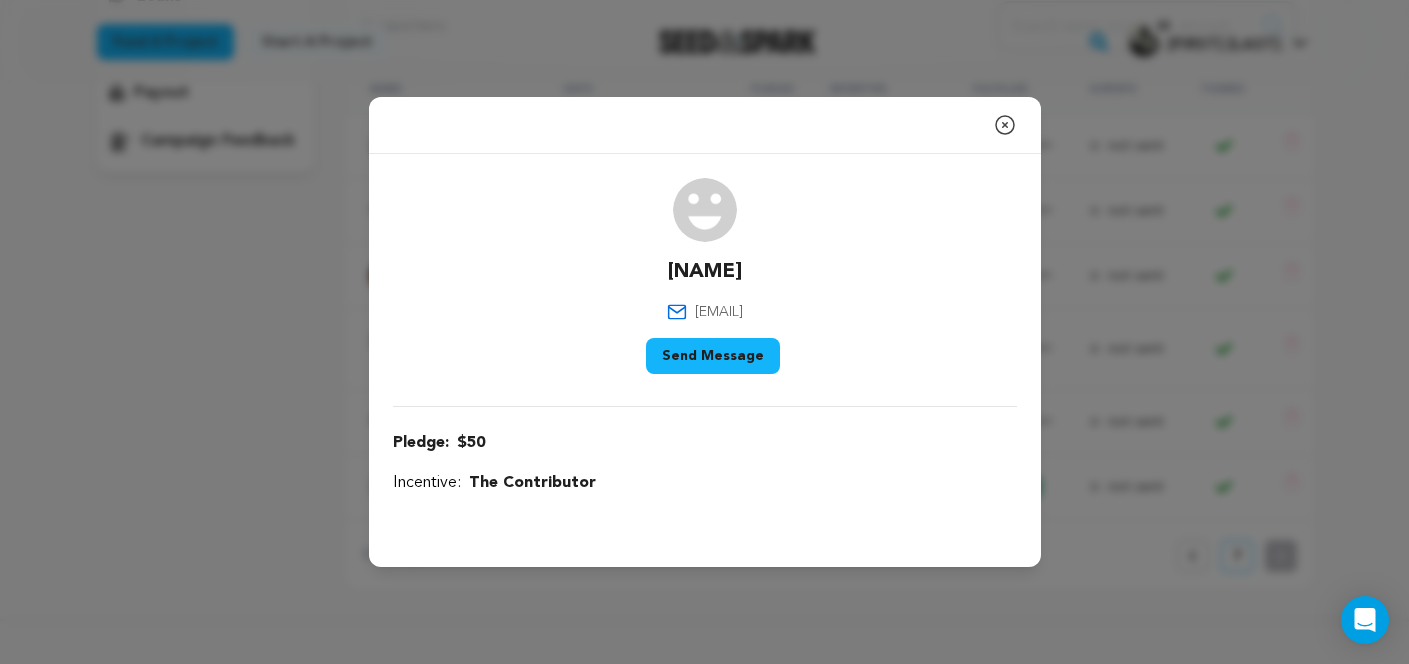 click 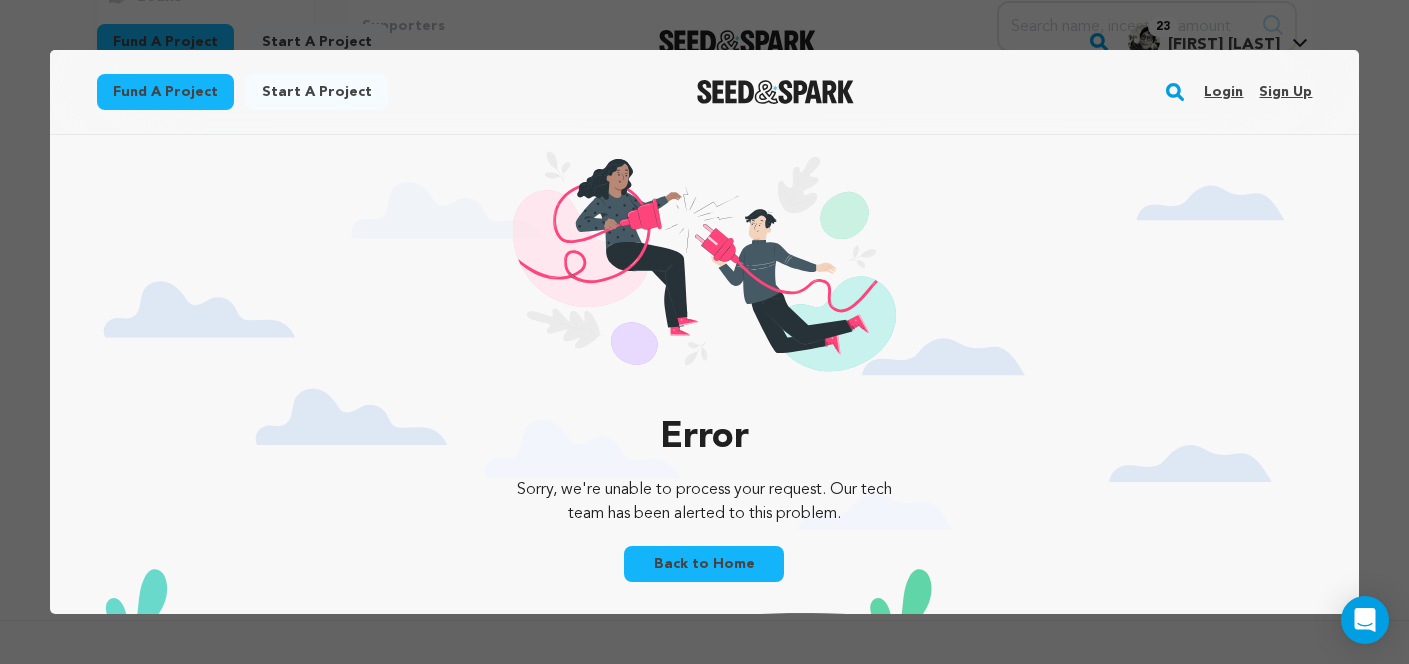 scroll, scrollTop: 0, scrollLeft: 0, axis: both 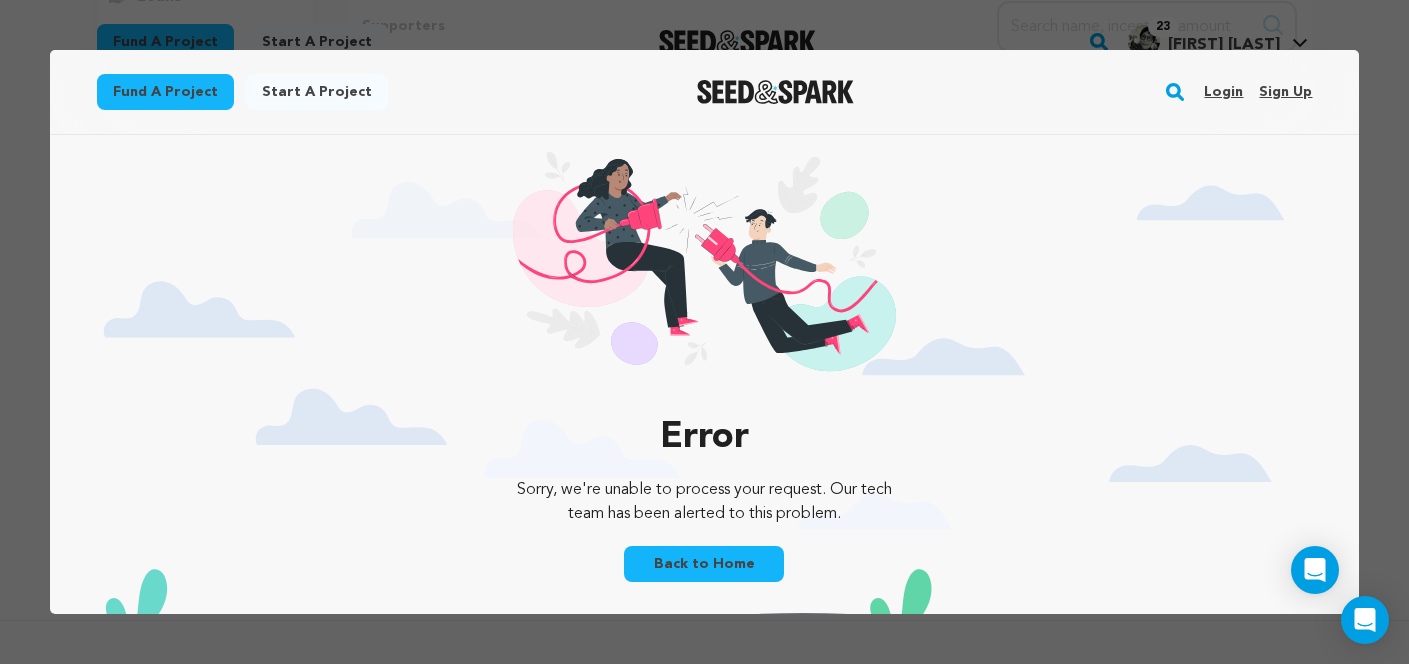 click on "Login" at bounding box center [1223, 92] 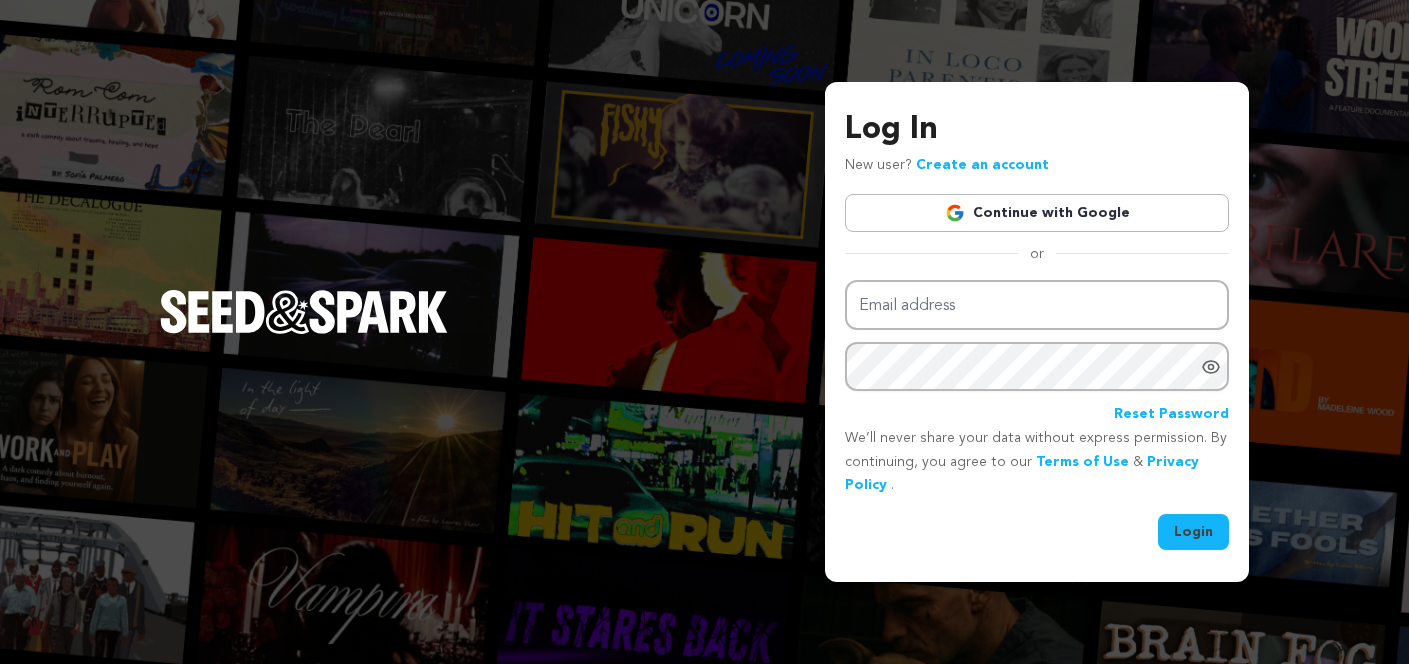 scroll, scrollTop: 0, scrollLeft: 0, axis: both 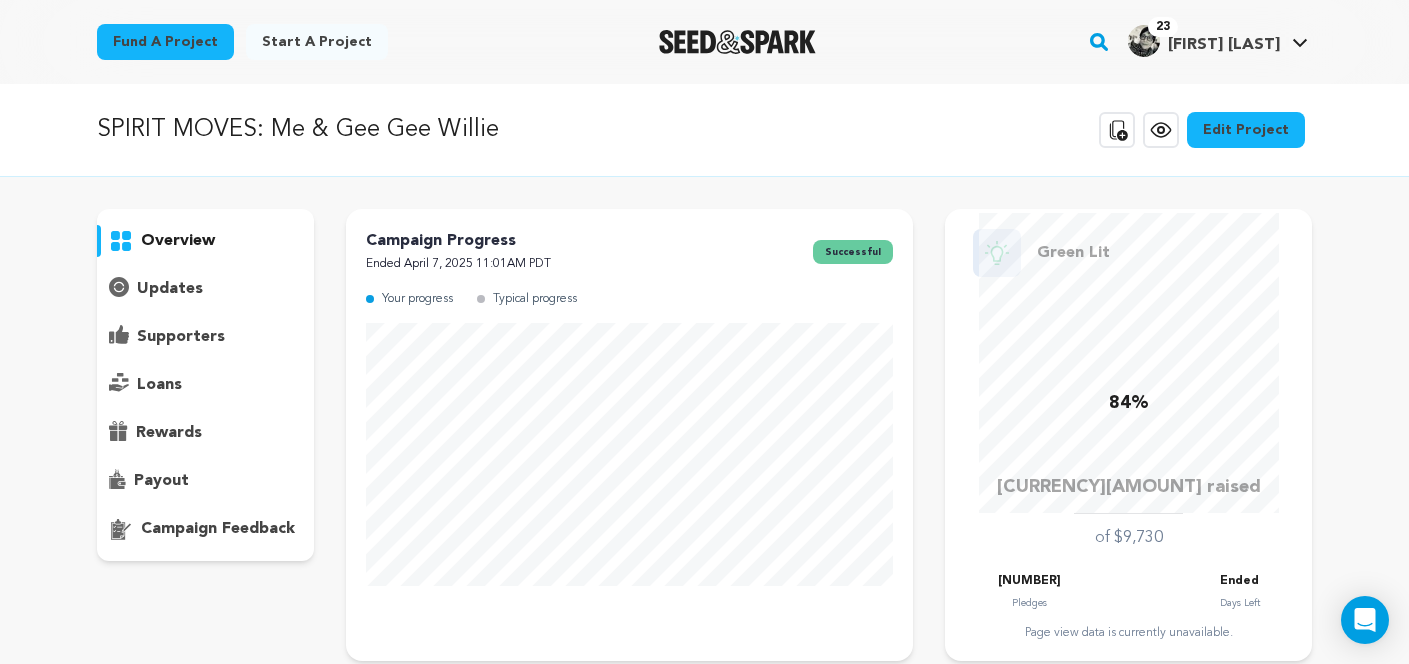 click on "supporters" at bounding box center [181, 337] 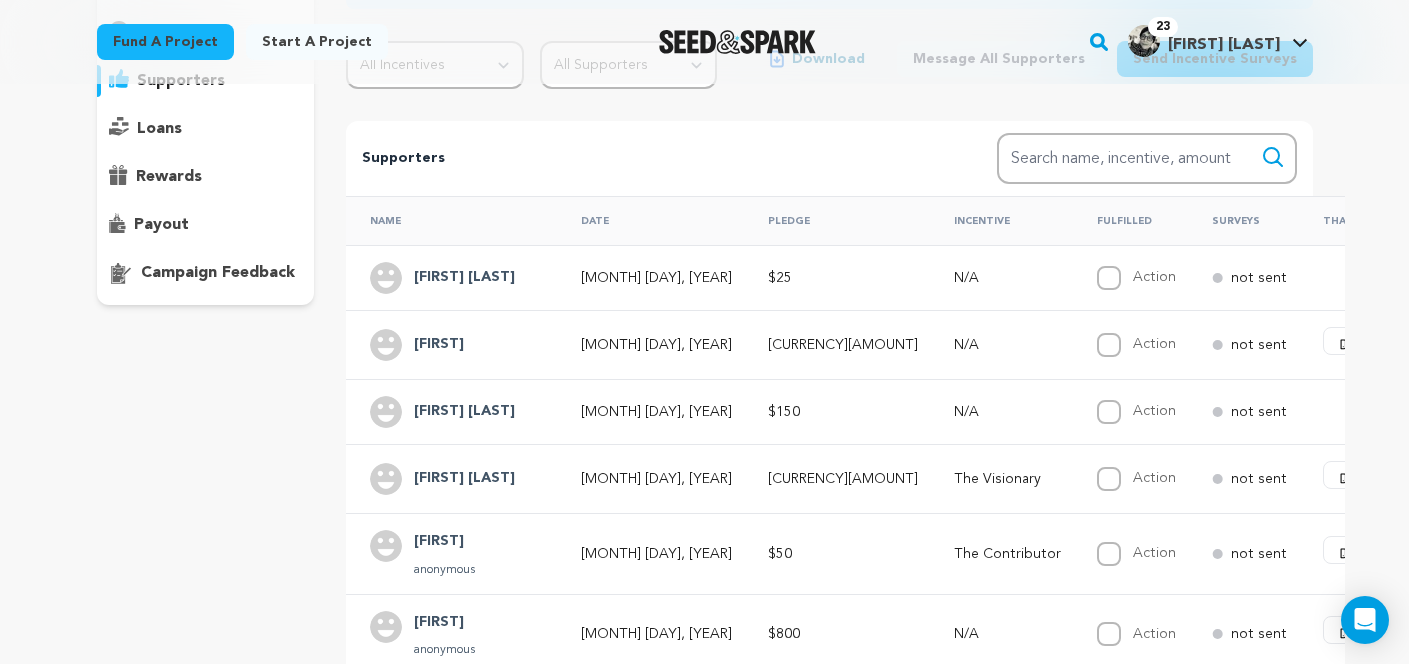 scroll, scrollTop: 259, scrollLeft: 0, axis: vertical 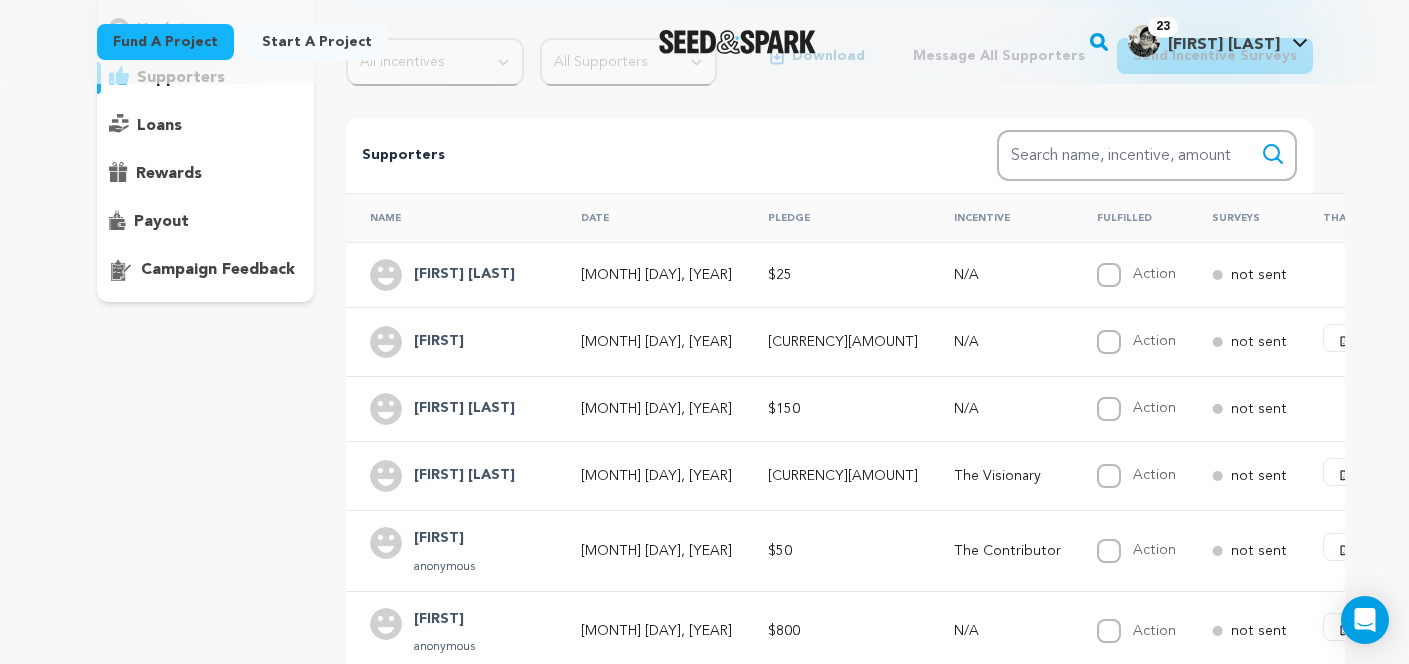click on "[FIRST] [LAST]" at bounding box center (464, 409) 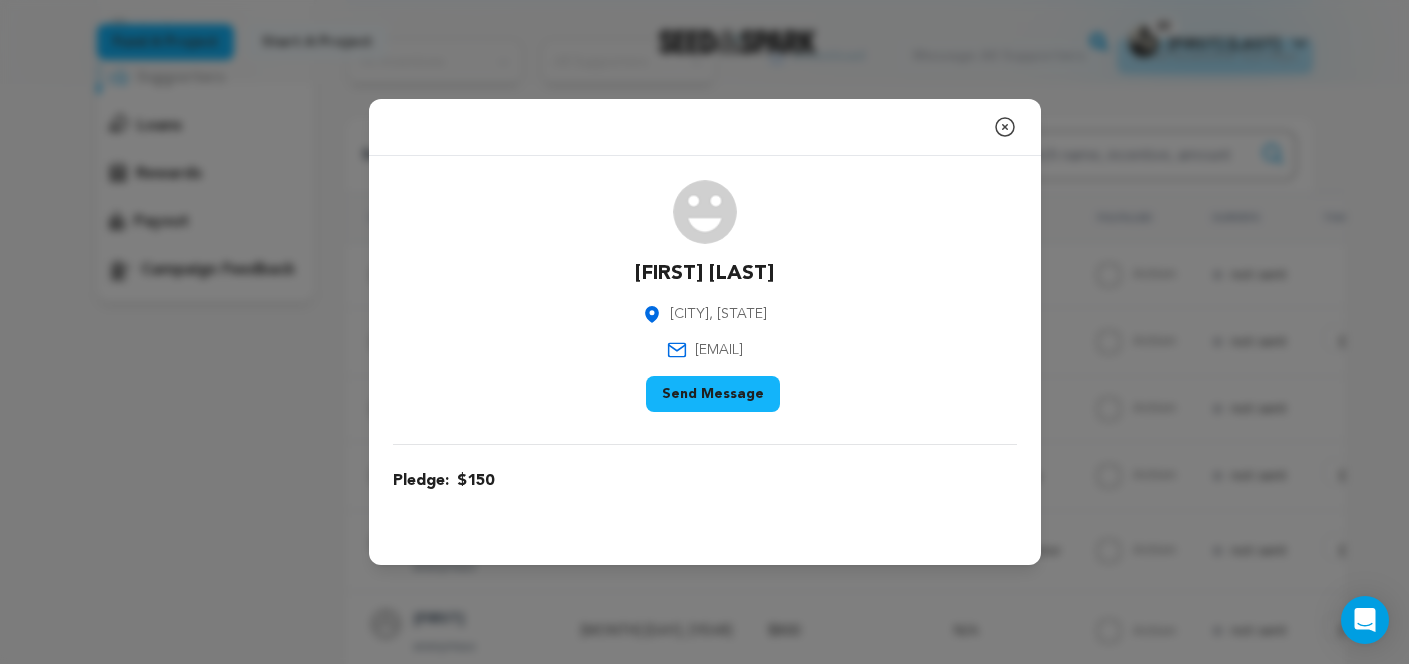 drag, startPoint x: 804, startPoint y: 349, endPoint x: 647, endPoint y: 337, distance: 157.45793 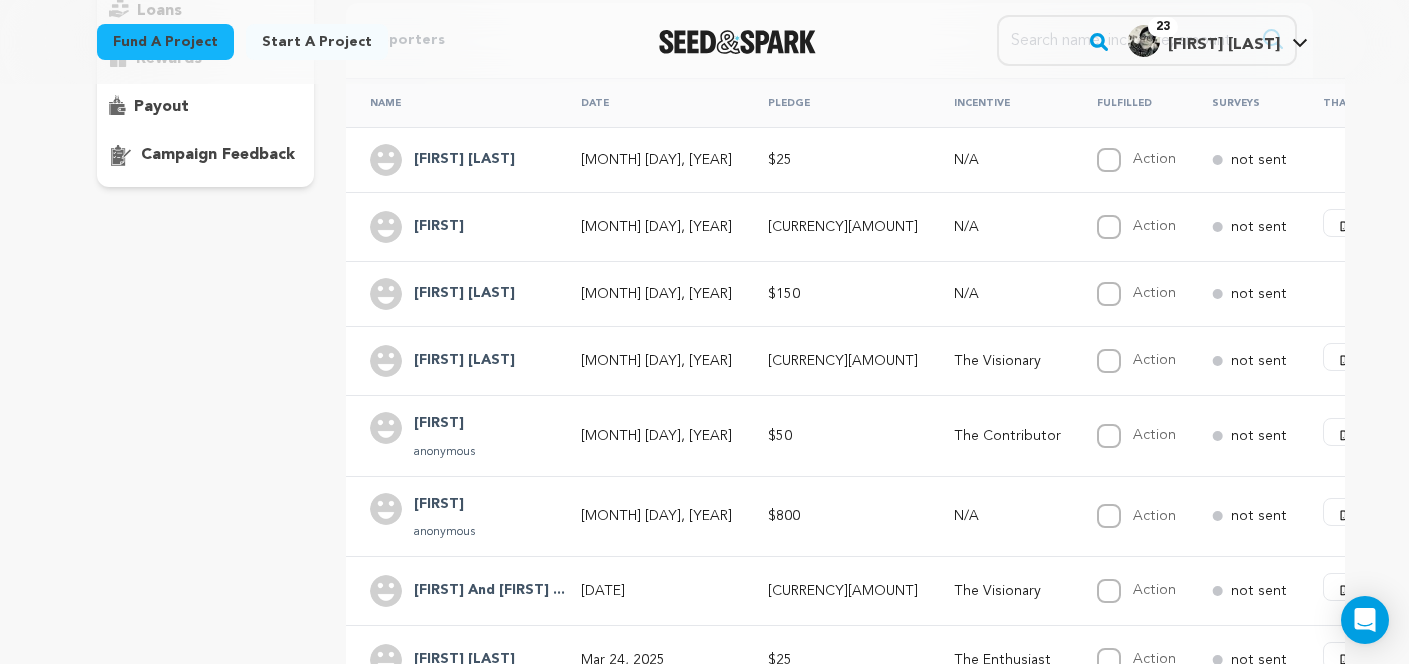 scroll, scrollTop: 377, scrollLeft: 0, axis: vertical 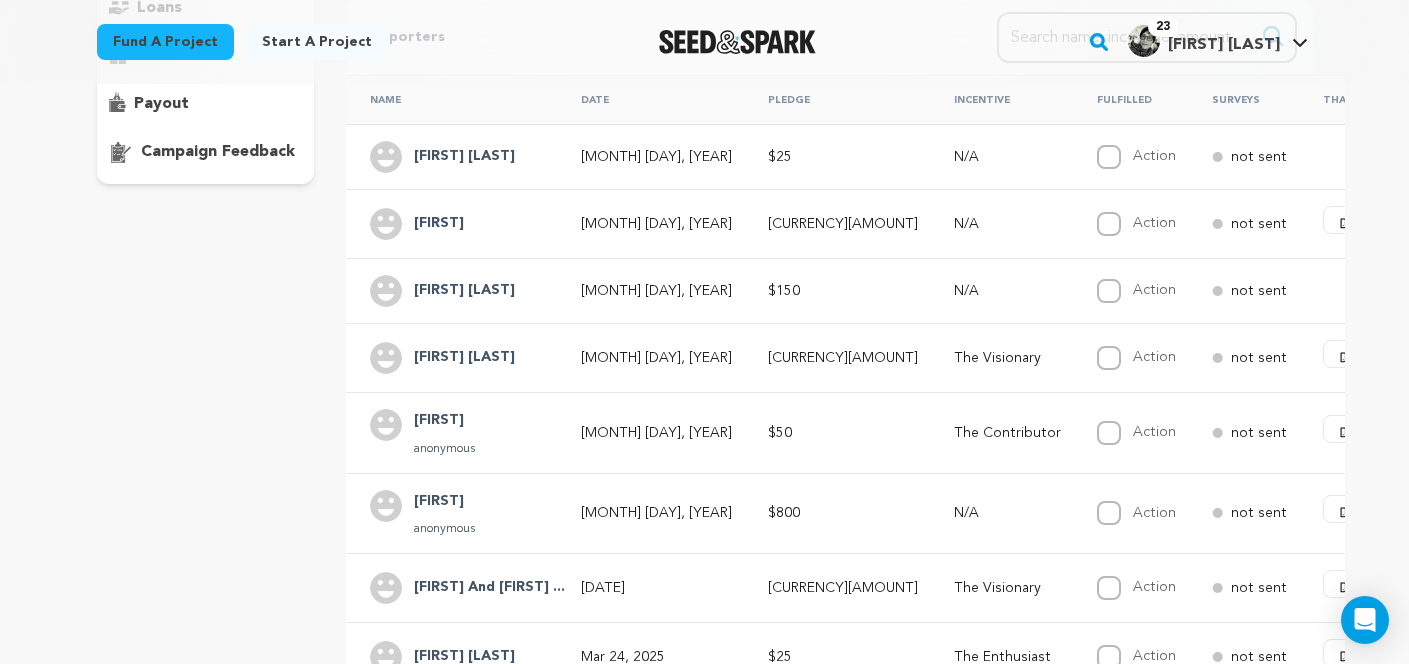 click on "$50" at bounding box center (837, 432) 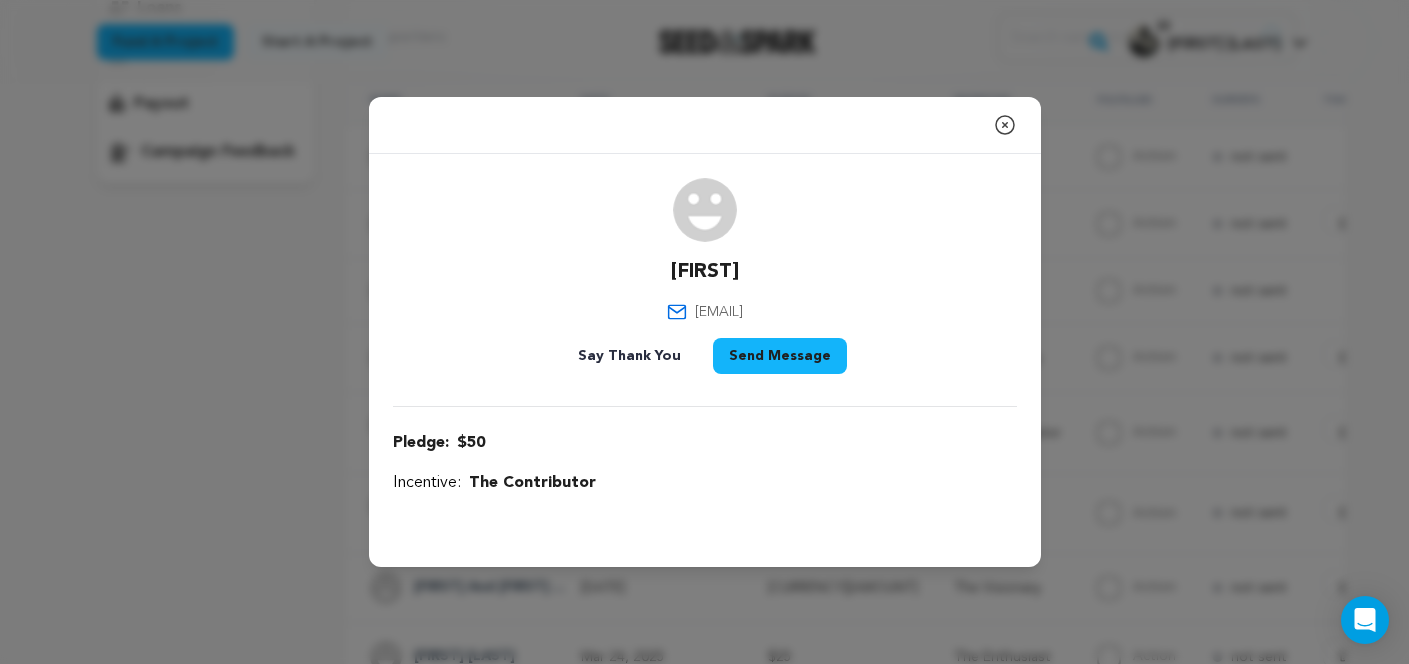 drag, startPoint x: 791, startPoint y: 314, endPoint x: 637, endPoint y: 302, distance: 154.46683 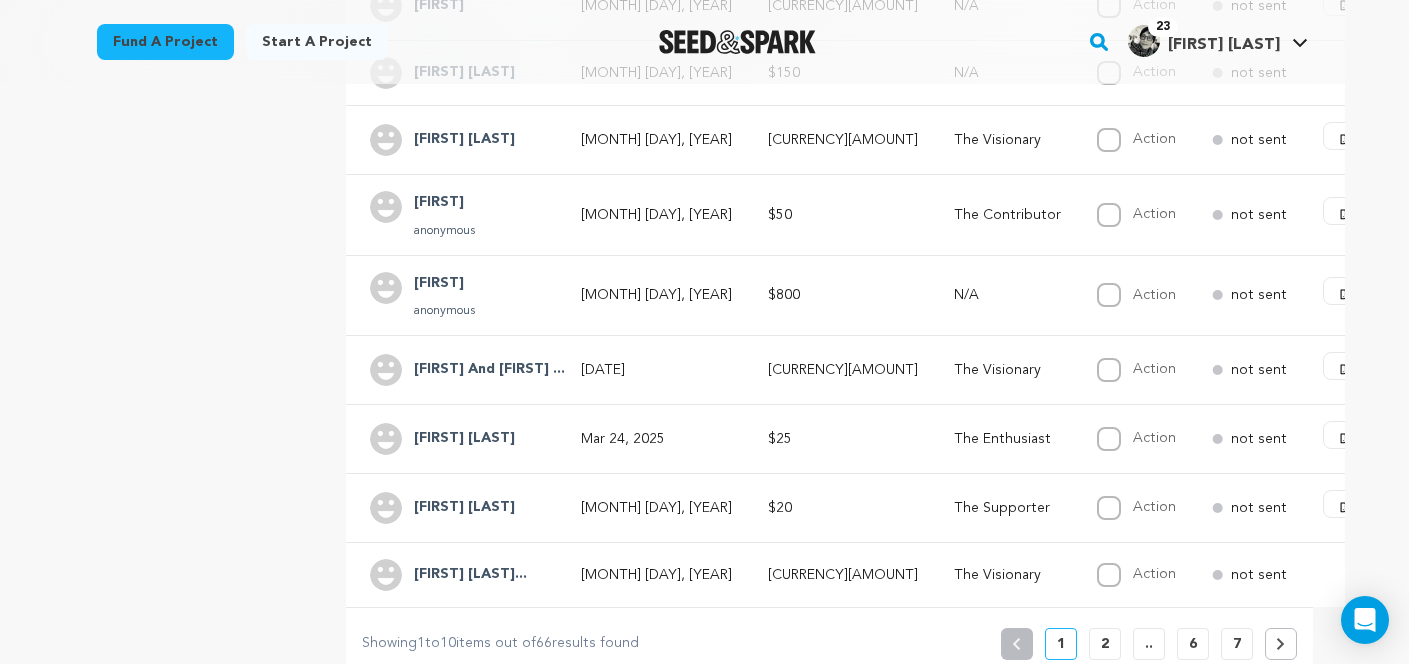 scroll, scrollTop: 599, scrollLeft: 0, axis: vertical 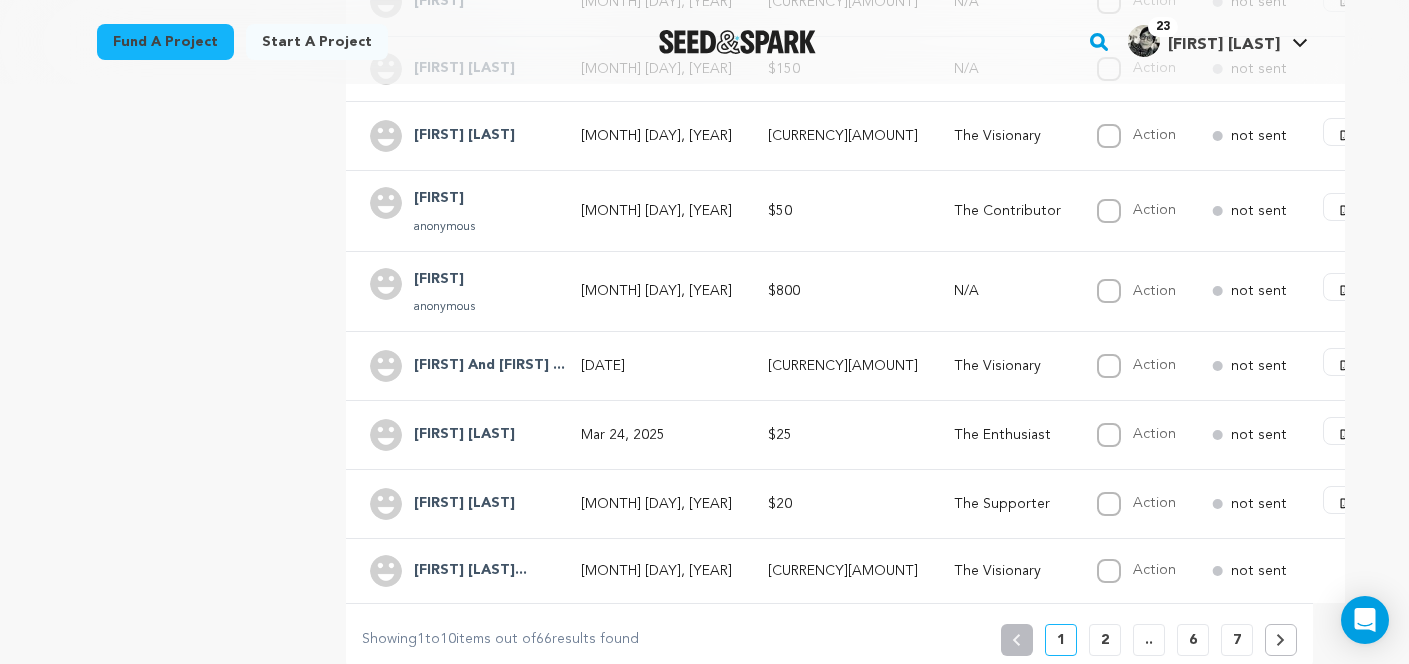 click on "[DATE]" at bounding box center [656, 366] 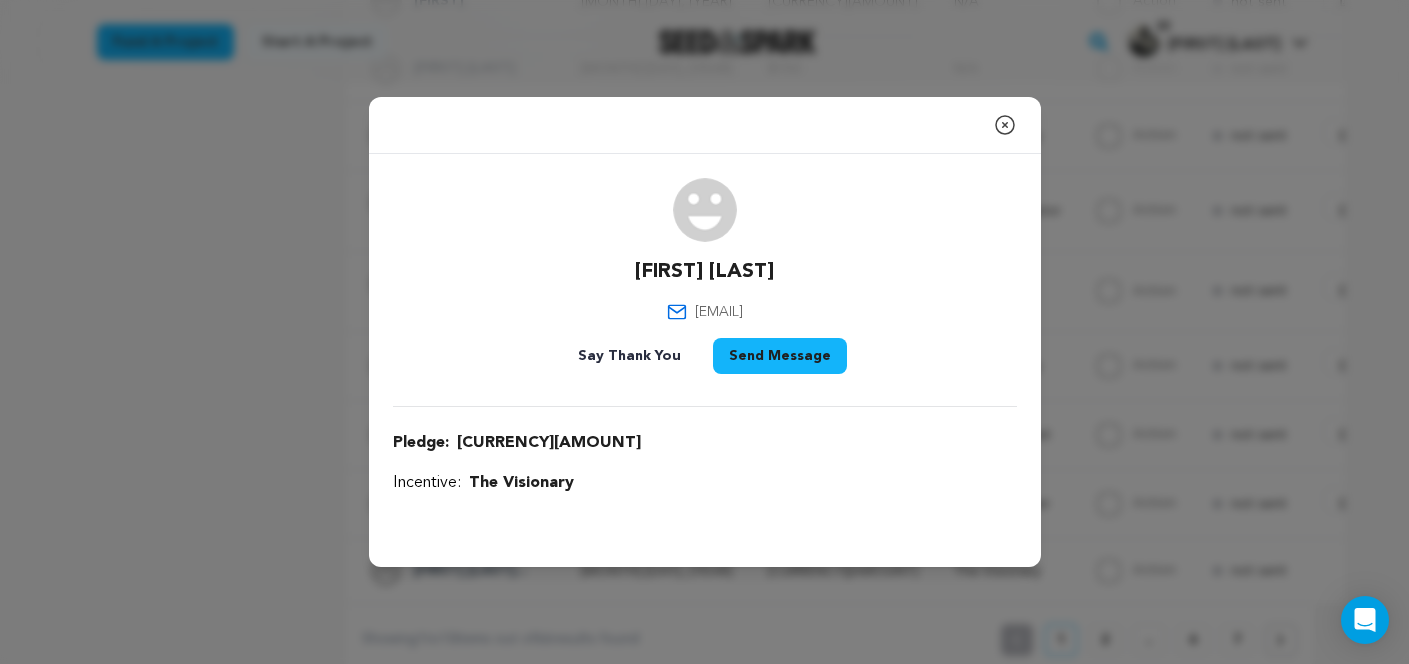drag, startPoint x: 814, startPoint y: 309, endPoint x: 627, endPoint y: 313, distance: 187.04277 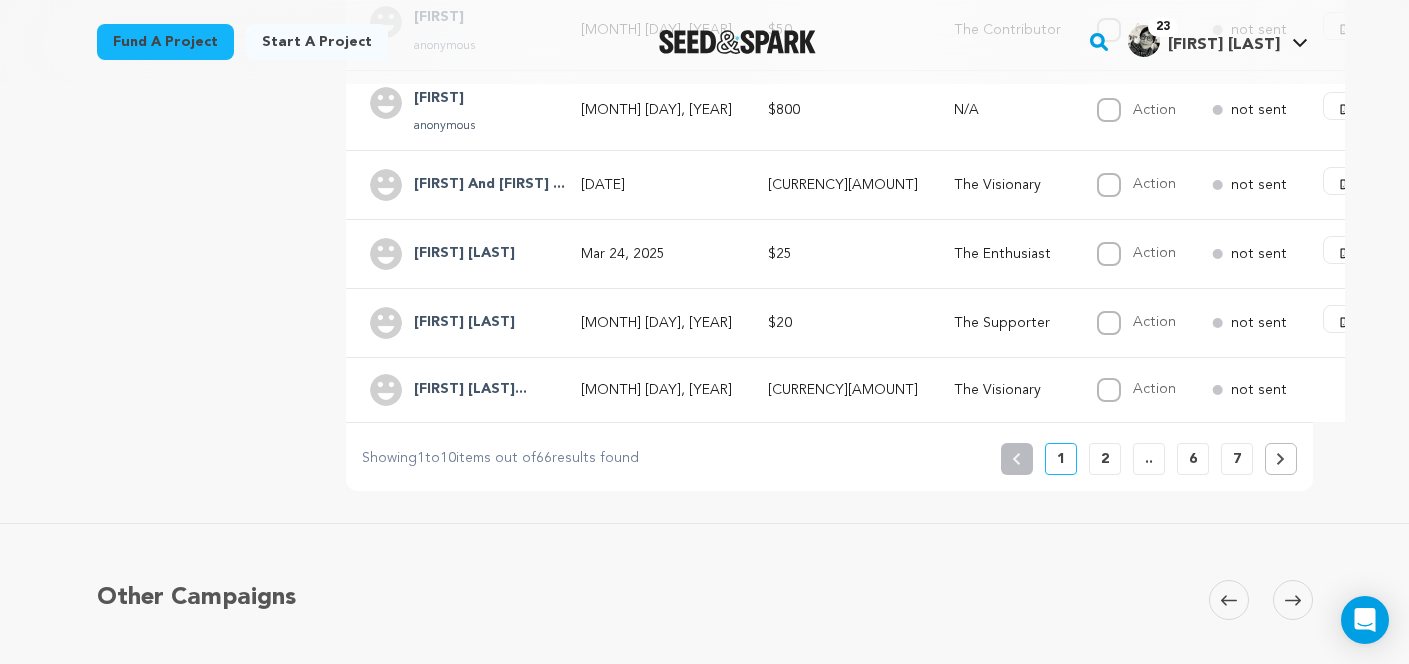 scroll, scrollTop: 782, scrollLeft: 0, axis: vertical 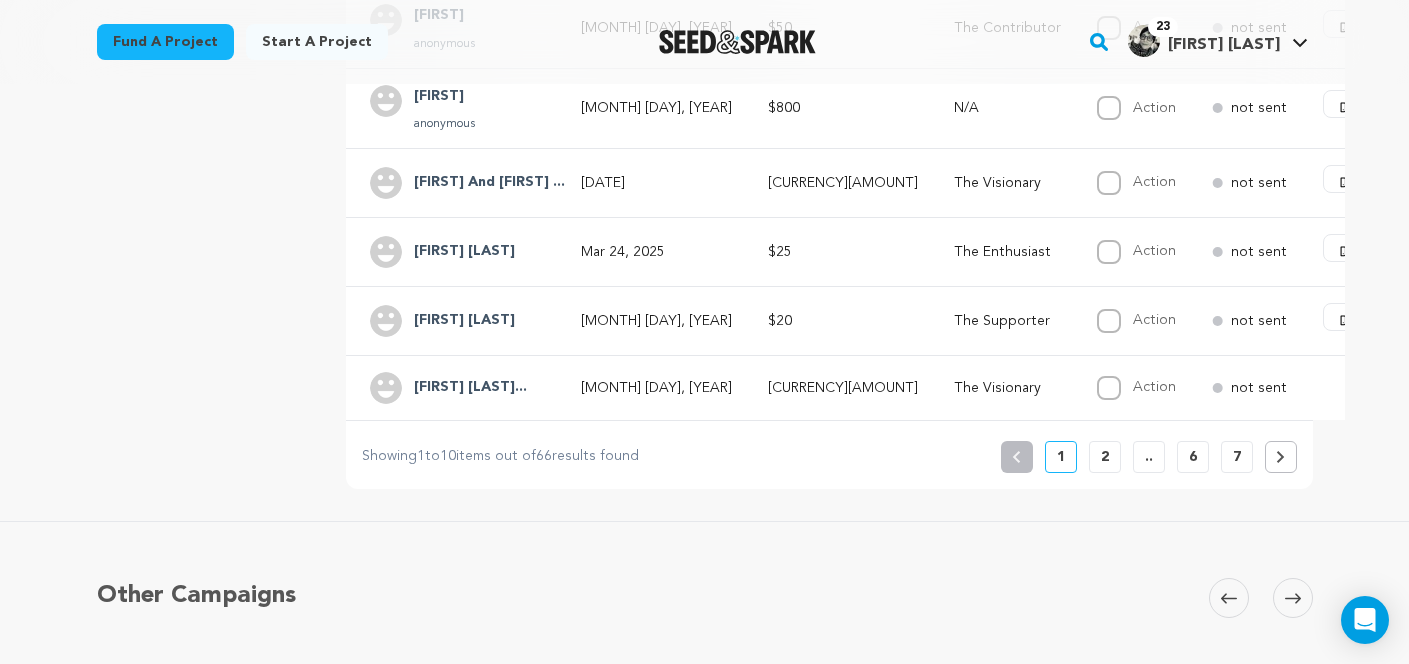 click 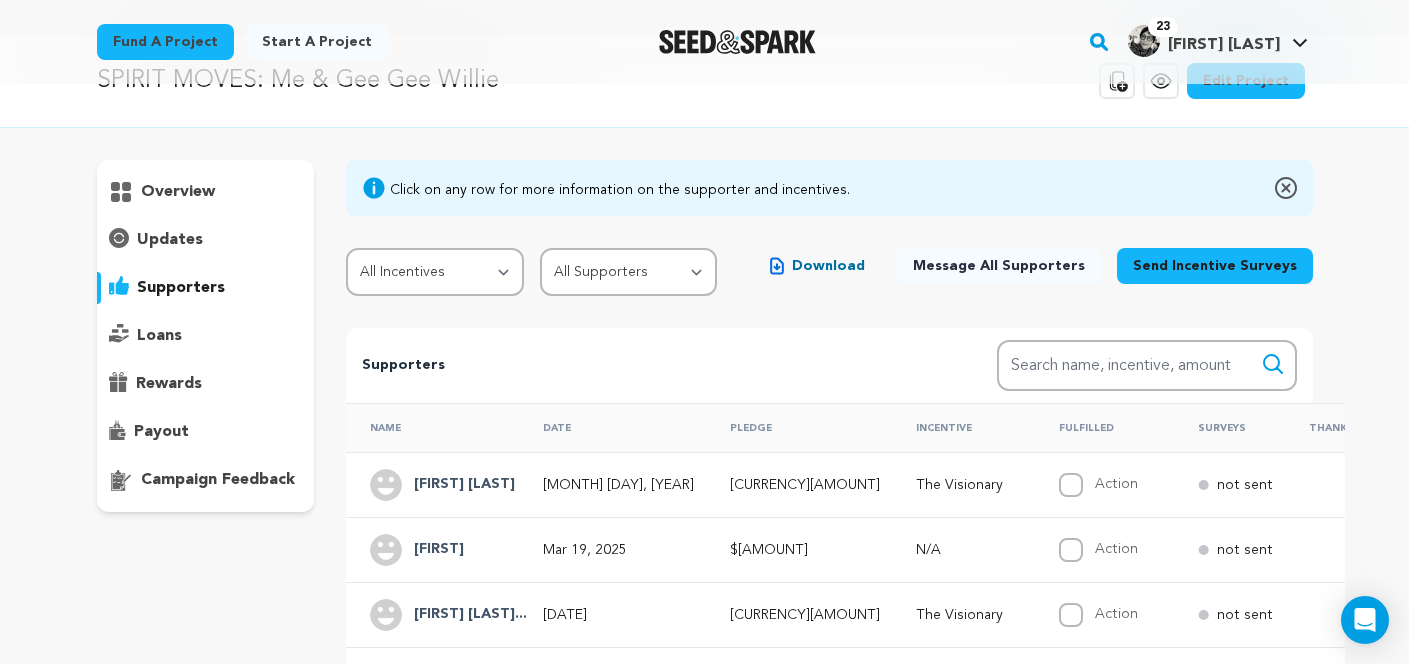 scroll, scrollTop: 75, scrollLeft: 0, axis: vertical 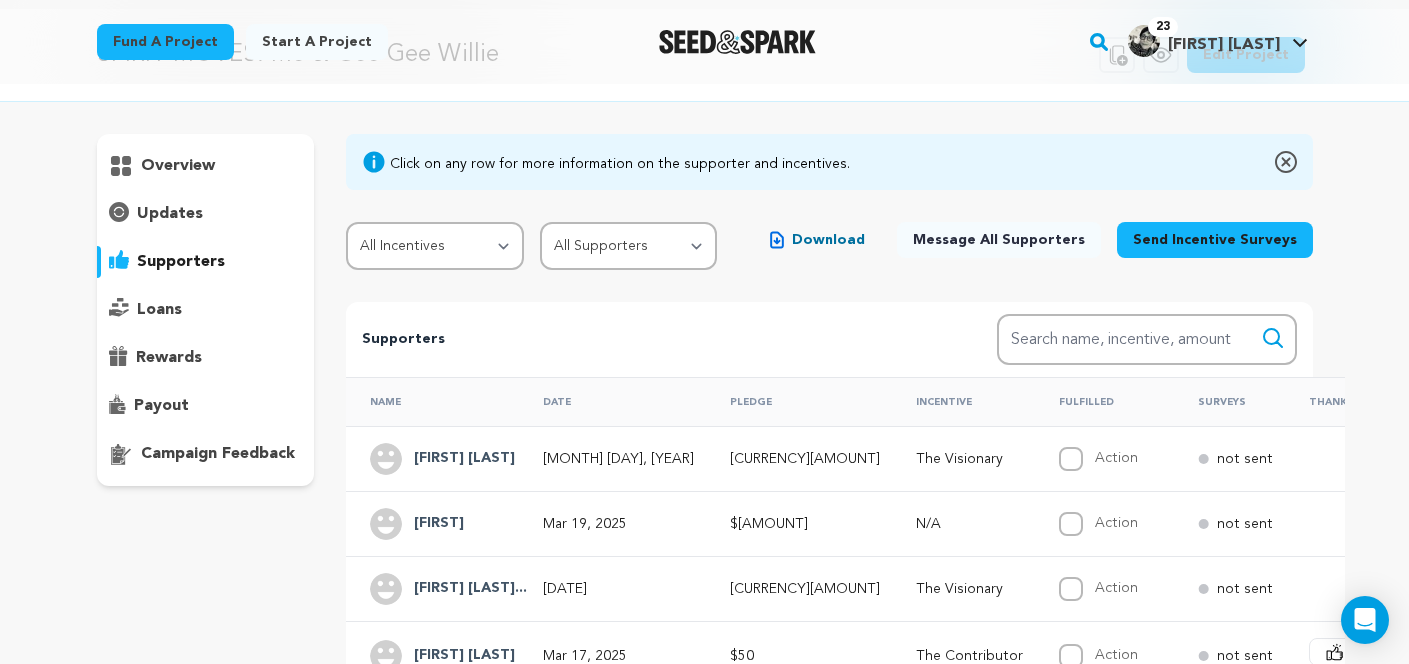 click on "[MONTH] [DAY], [YEAR]" at bounding box center (612, 458) 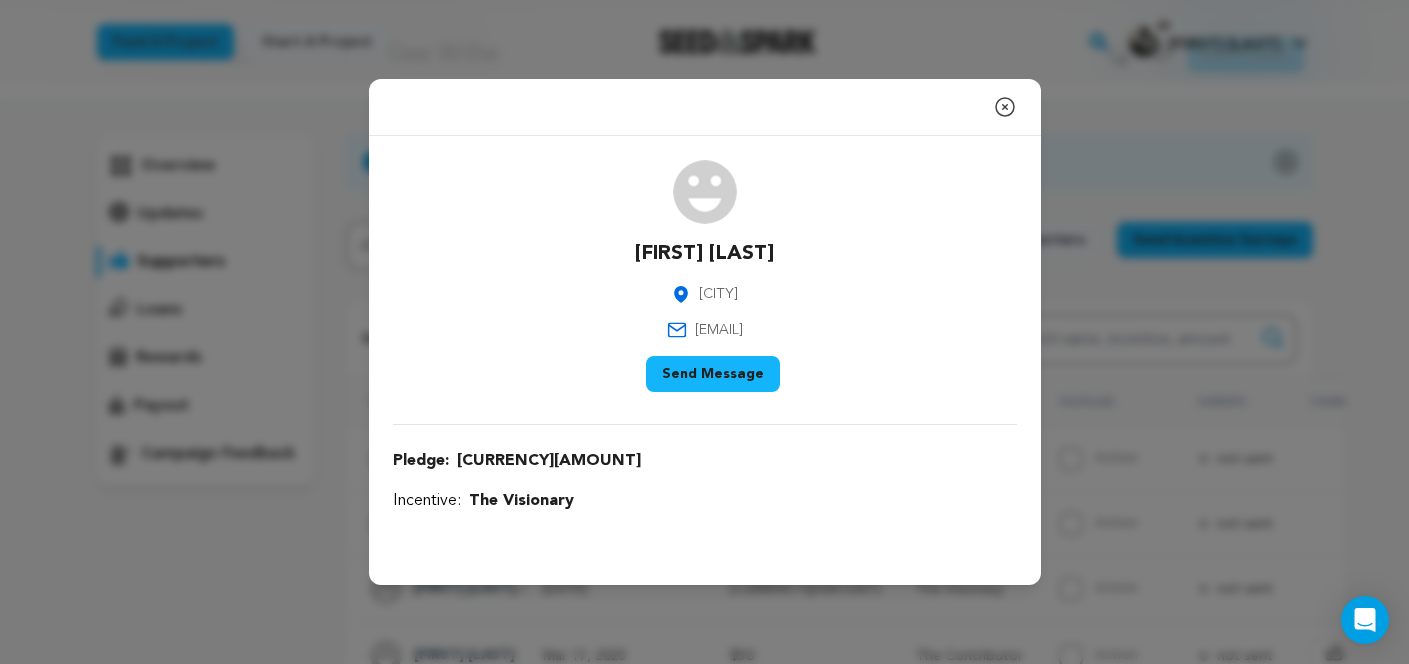 drag, startPoint x: 795, startPoint y: 329, endPoint x: 646, endPoint y: 325, distance: 149.05368 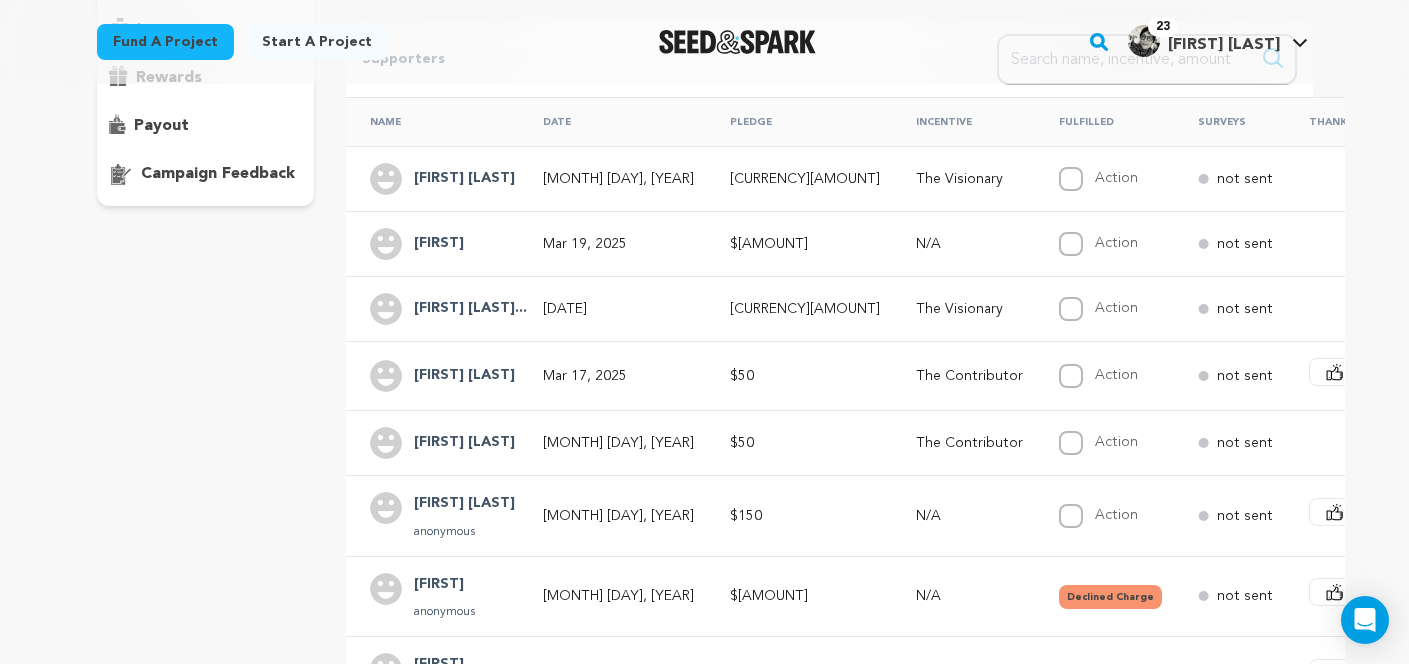 scroll, scrollTop: 373, scrollLeft: 0, axis: vertical 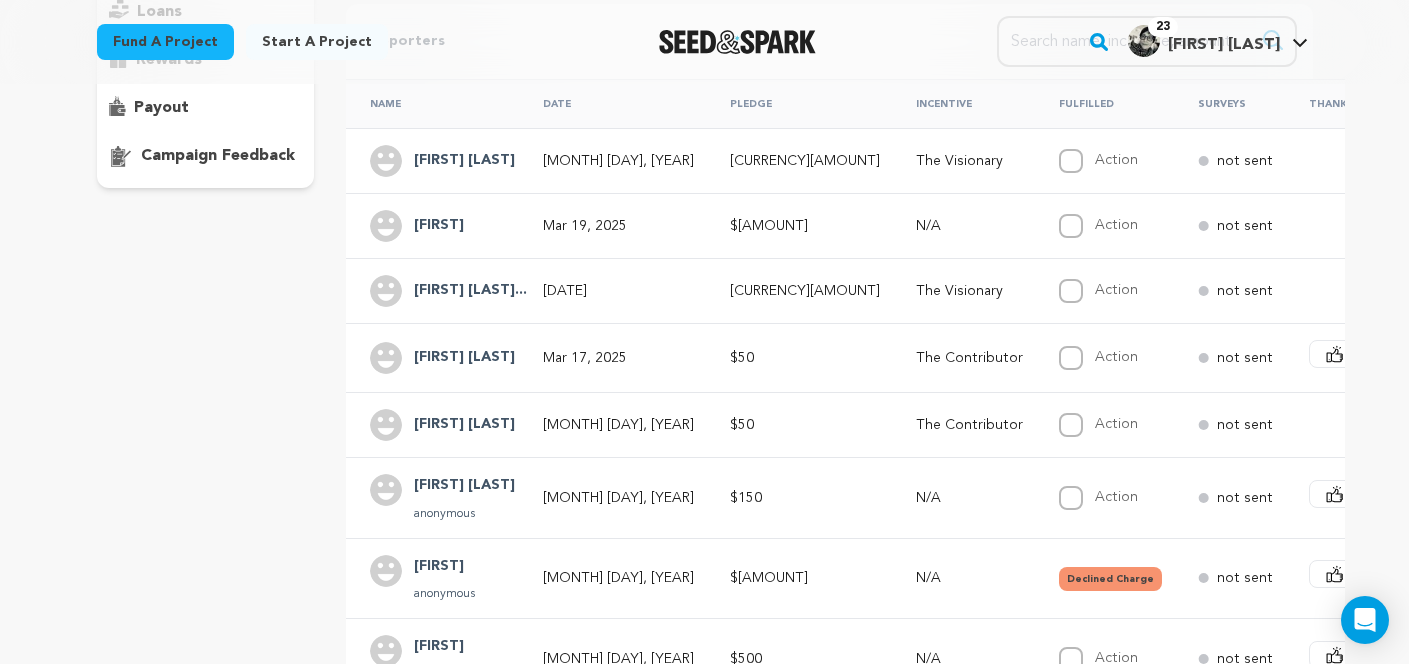 click on "Mar 17, 2025" at bounding box center (618, 358) 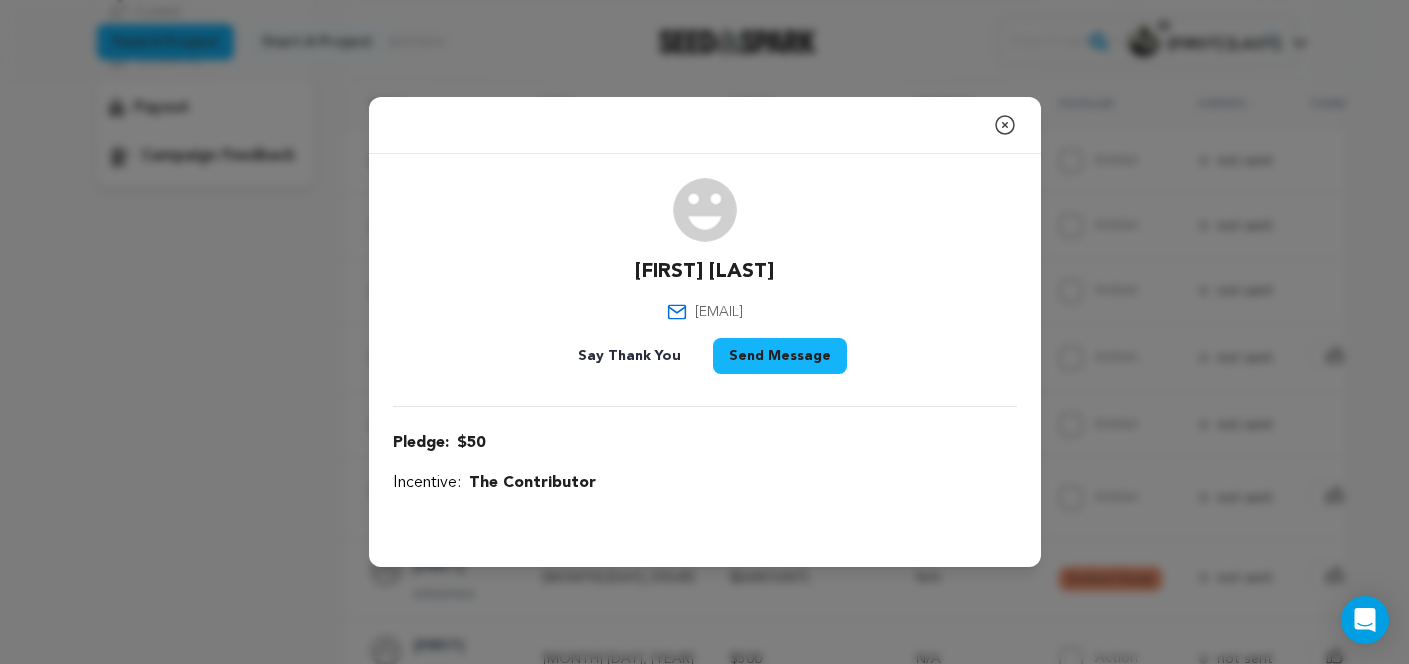 drag, startPoint x: 784, startPoint y: 311, endPoint x: 658, endPoint y: 311, distance: 126 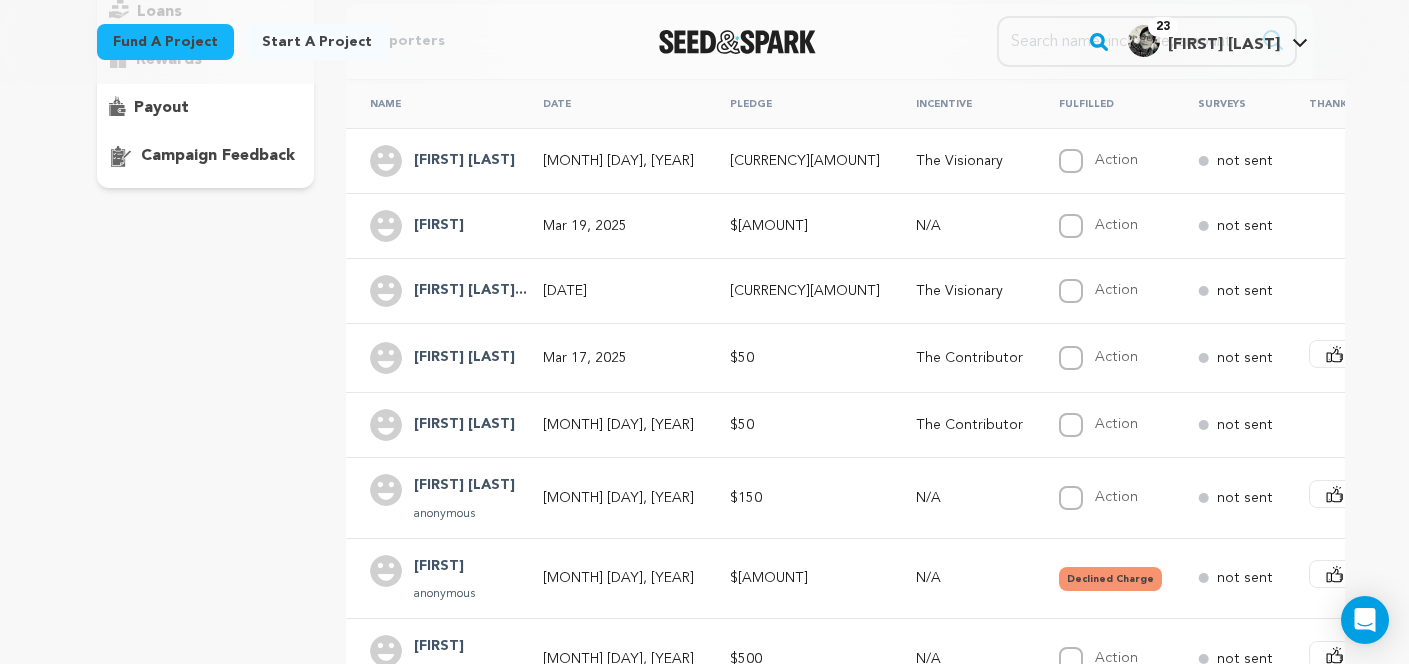 click on "$50" at bounding box center (799, 424) 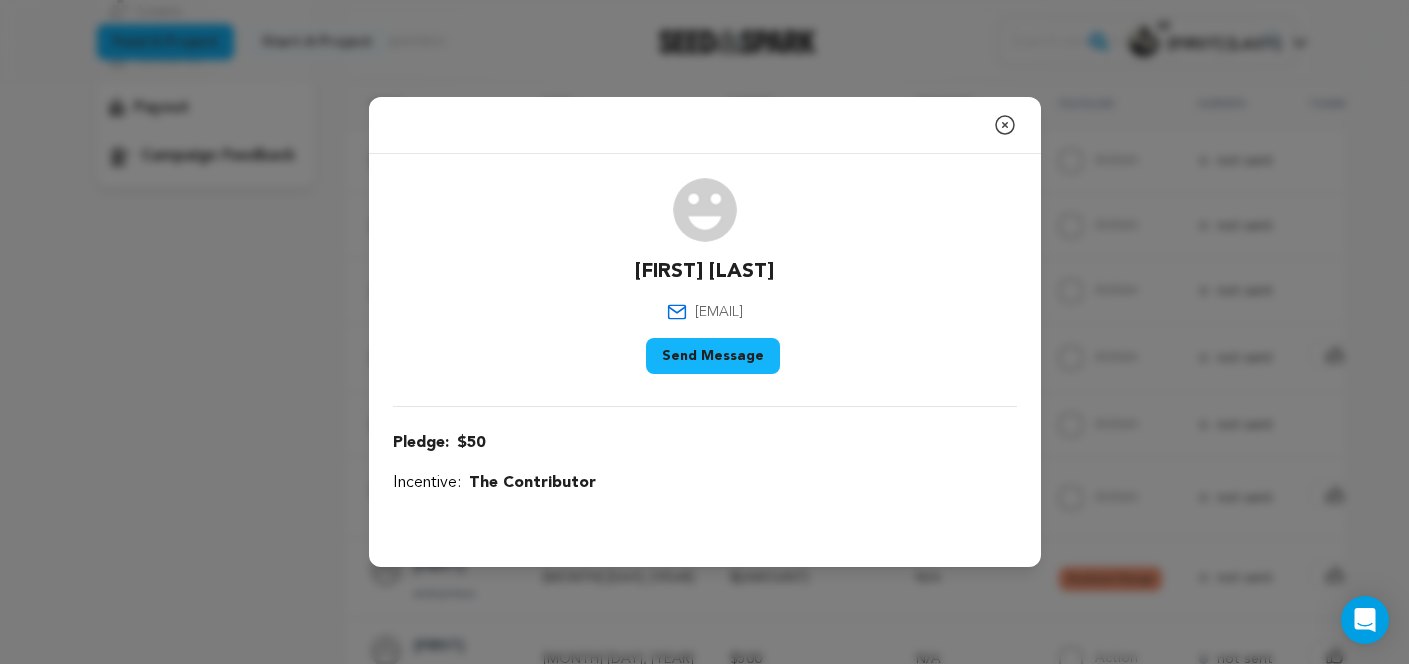 drag, startPoint x: 801, startPoint y: 312, endPoint x: 638, endPoint y: 310, distance: 163.01227 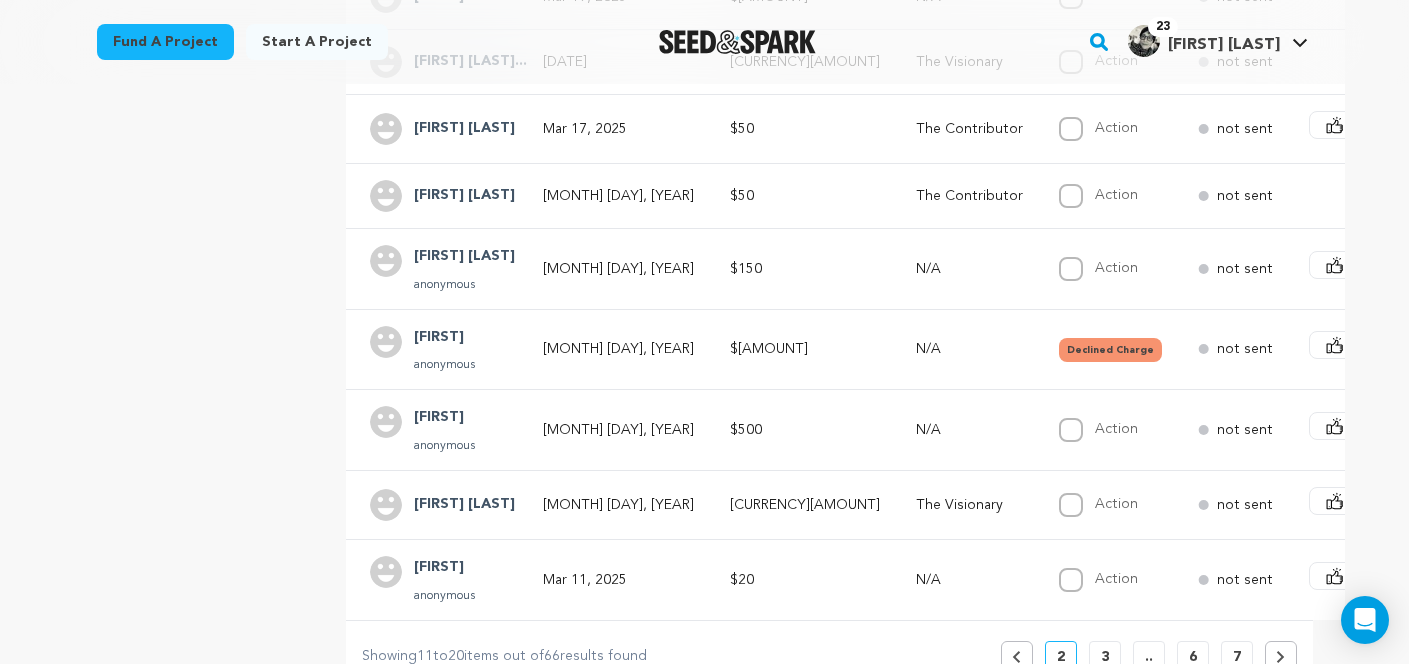 scroll, scrollTop: 676, scrollLeft: 0, axis: vertical 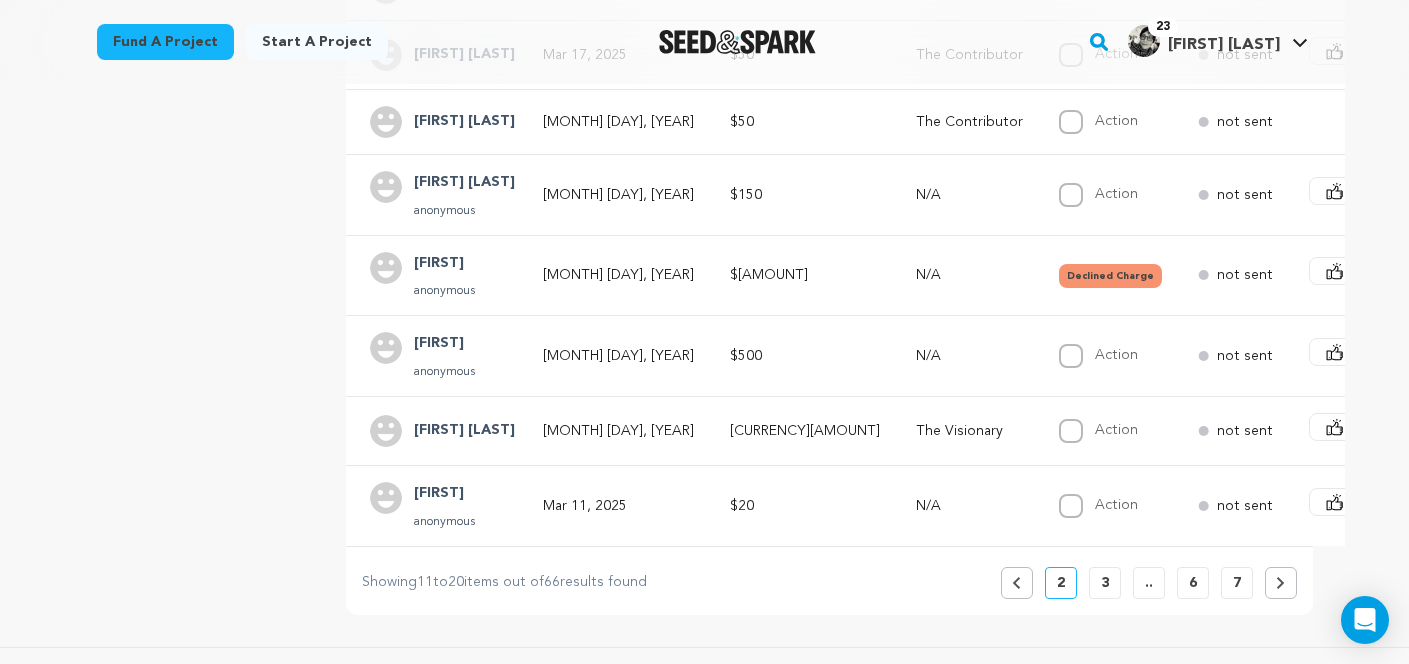 click on "[CURRENCY][AMOUNT]" at bounding box center (805, 431) 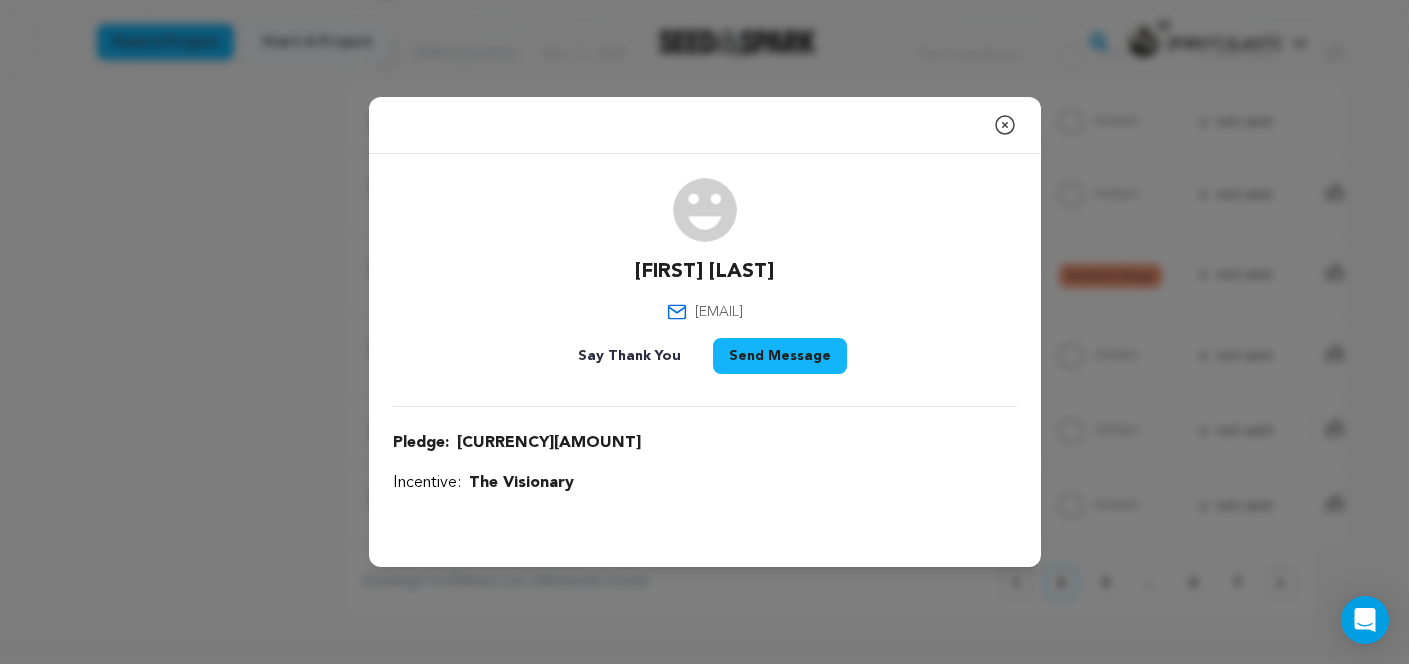 drag, startPoint x: 804, startPoint y: 309, endPoint x: 641, endPoint y: 310, distance: 163.00307 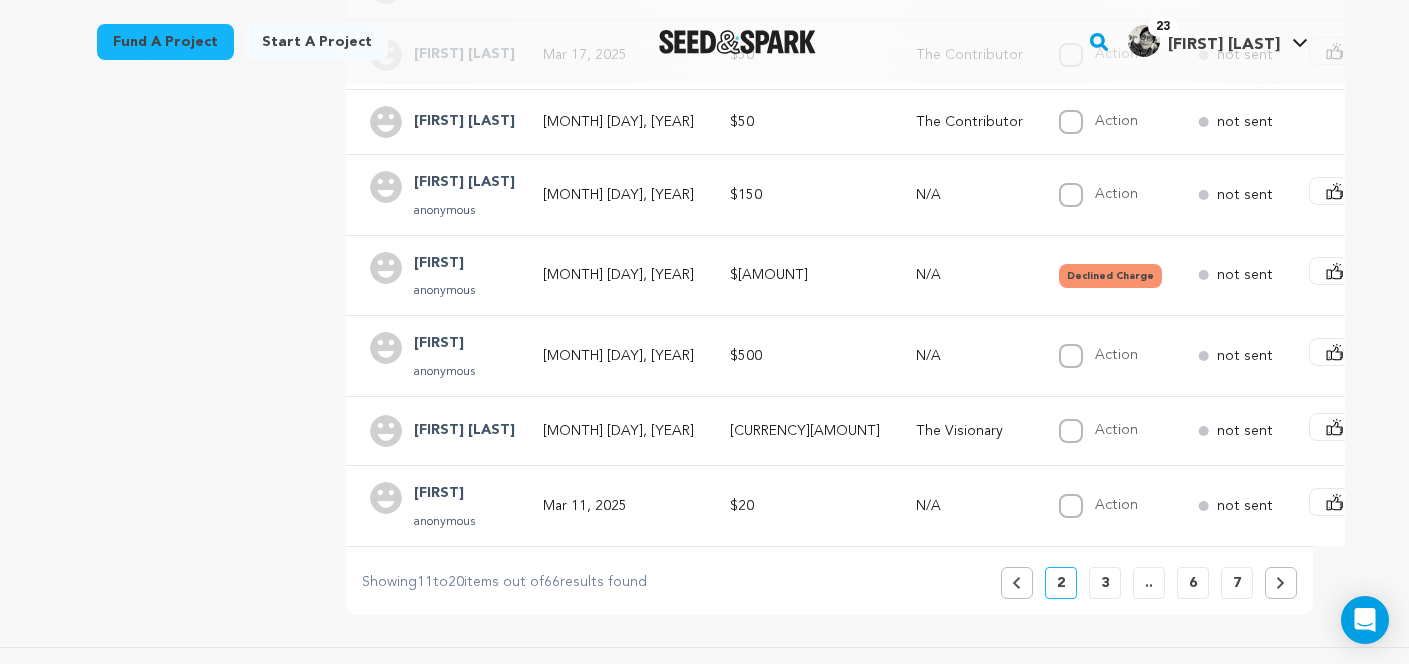 click 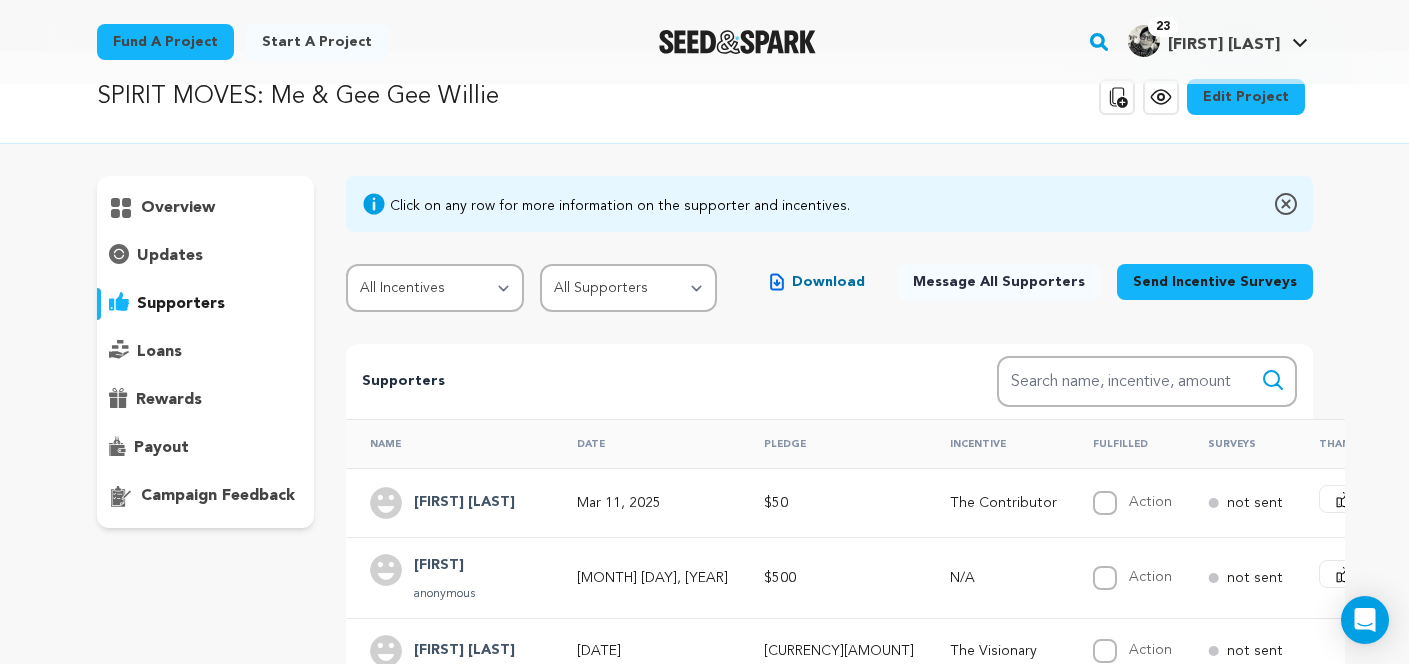 scroll, scrollTop: 0, scrollLeft: 0, axis: both 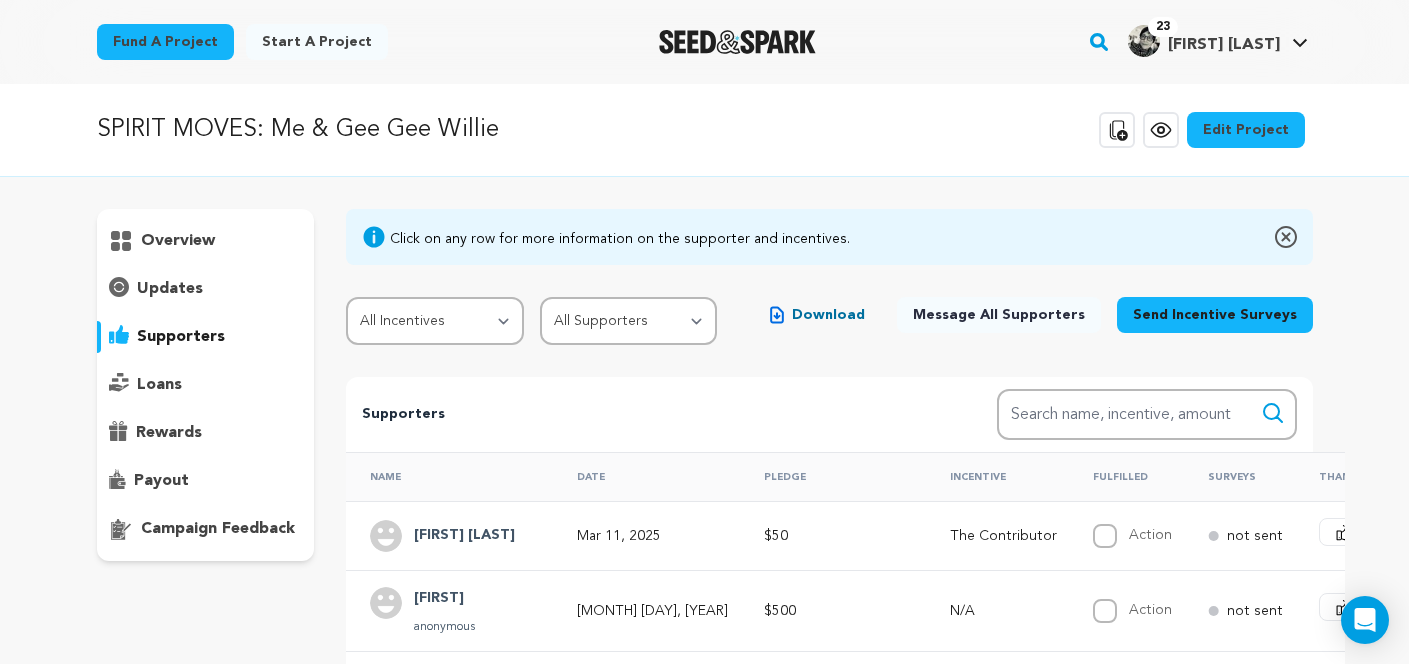 click on "$50" at bounding box center (833, 535) 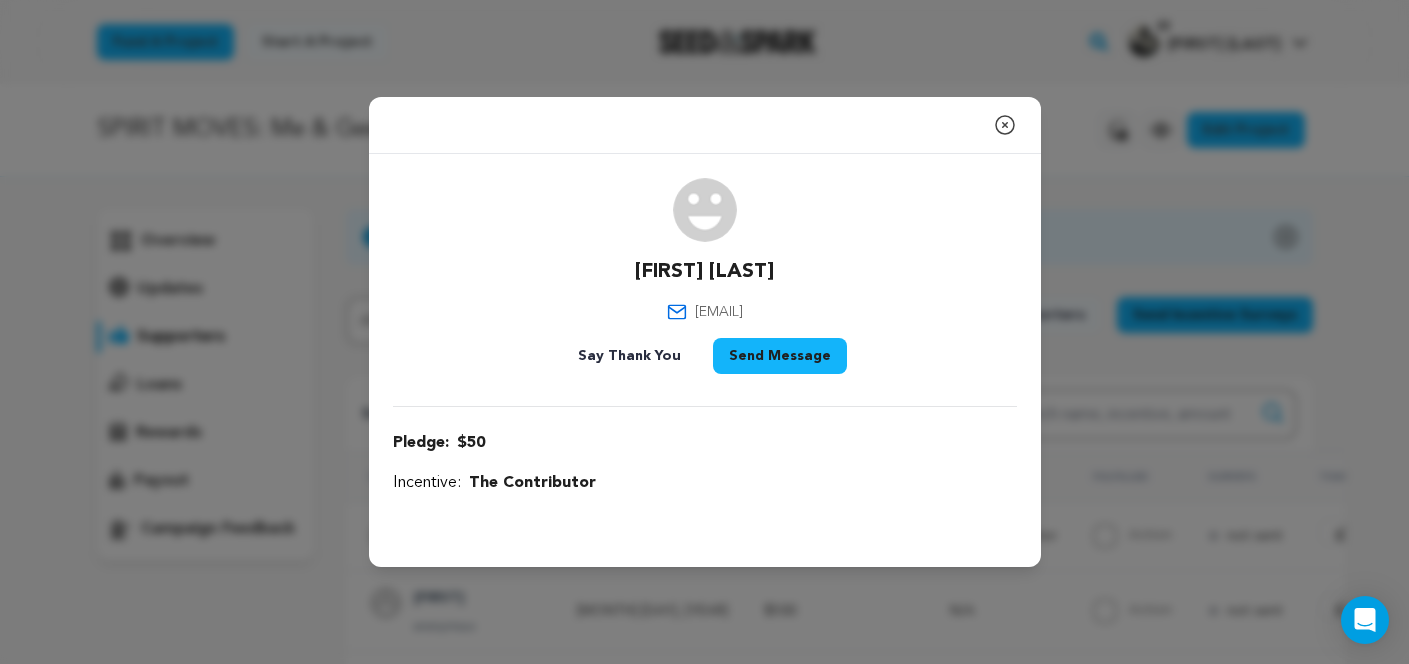 drag, startPoint x: 790, startPoint y: 313, endPoint x: 647, endPoint y: 312, distance: 143.0035 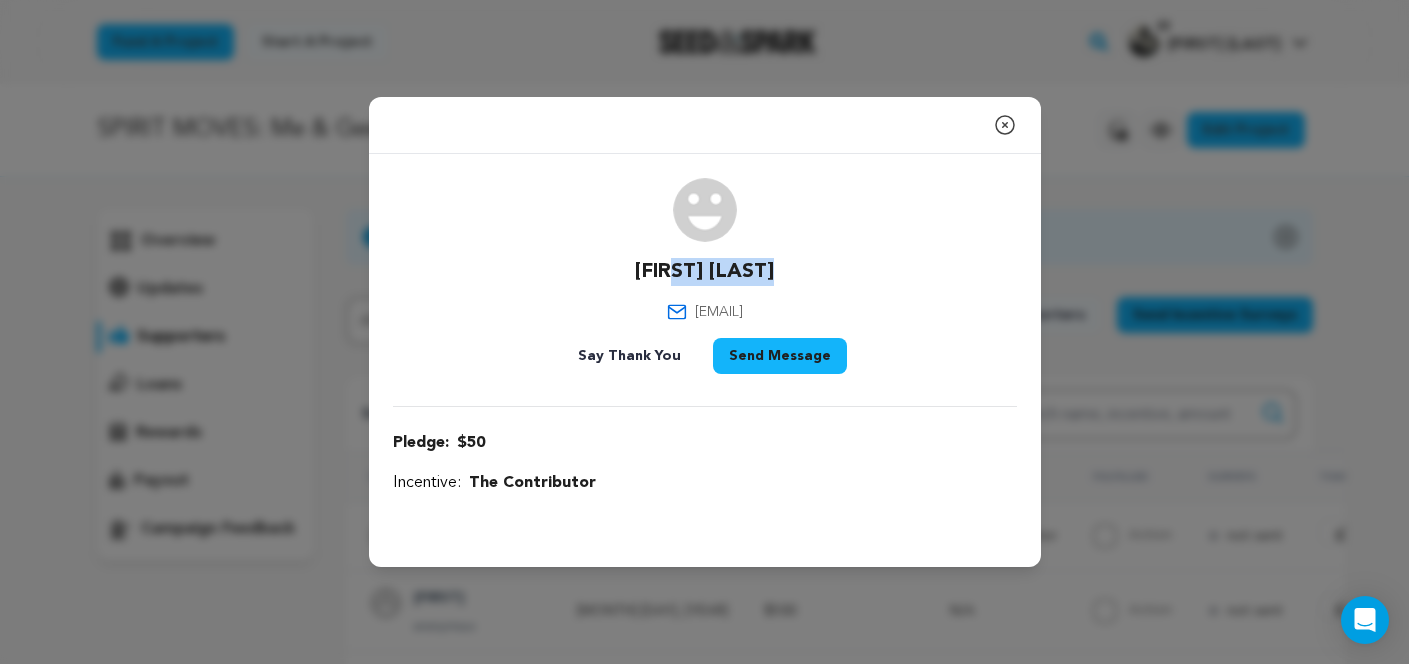 drag, startPoint x: 786, startPoint y: 262, endPoint x: 673, endPoint y: 269, distance: 113.216606 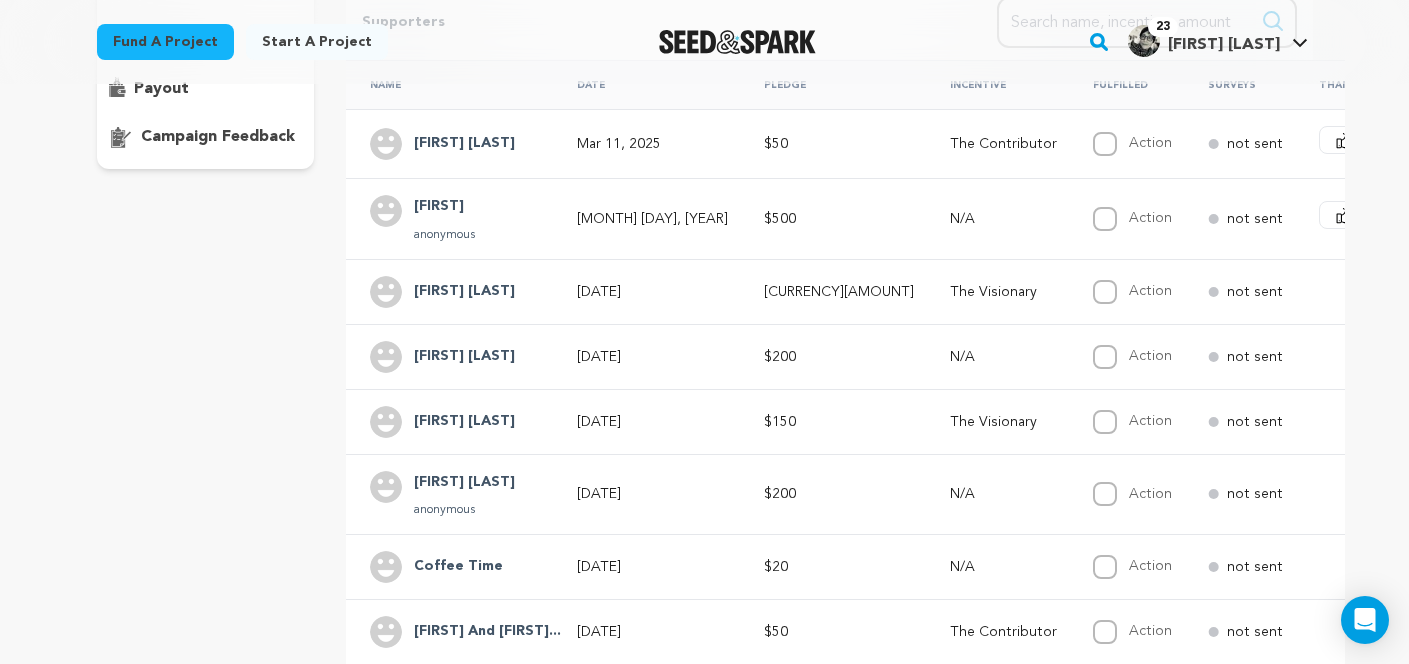 scroll, scrollTop: 393, scrollLeft: 0, axis: vertical 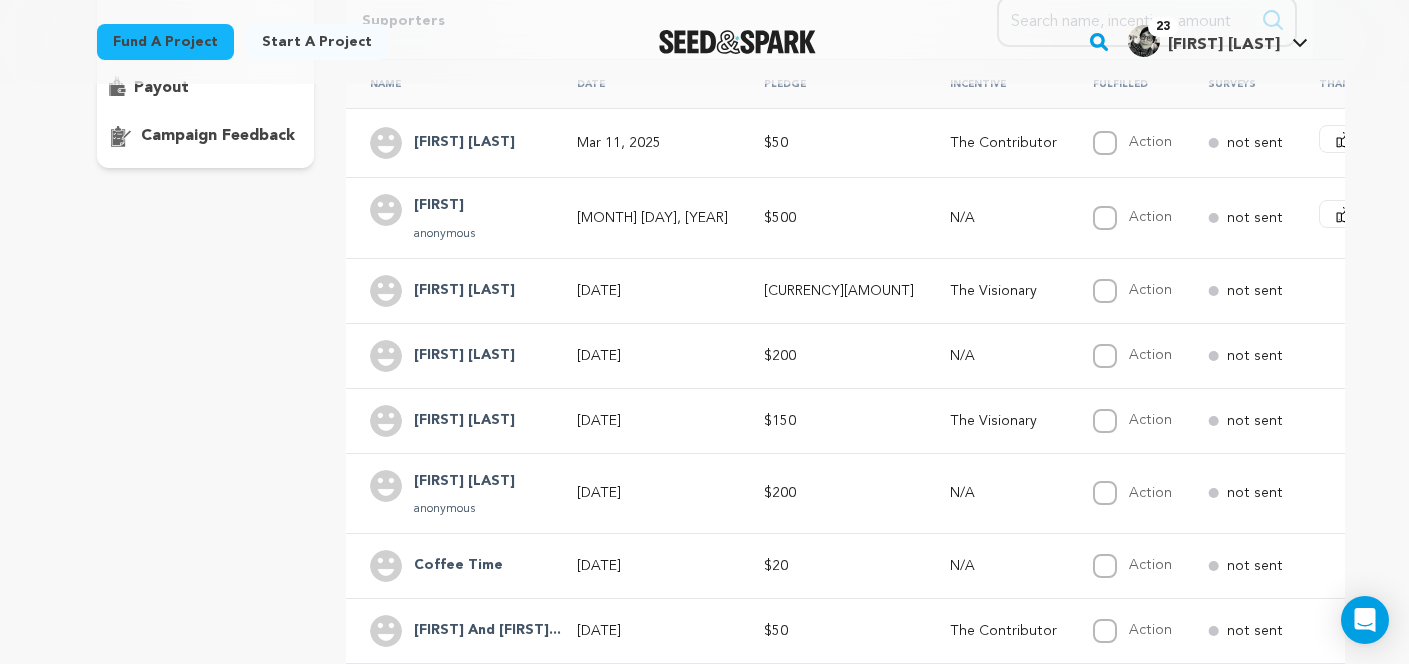click on "$200" at bounding box center (833, 355) 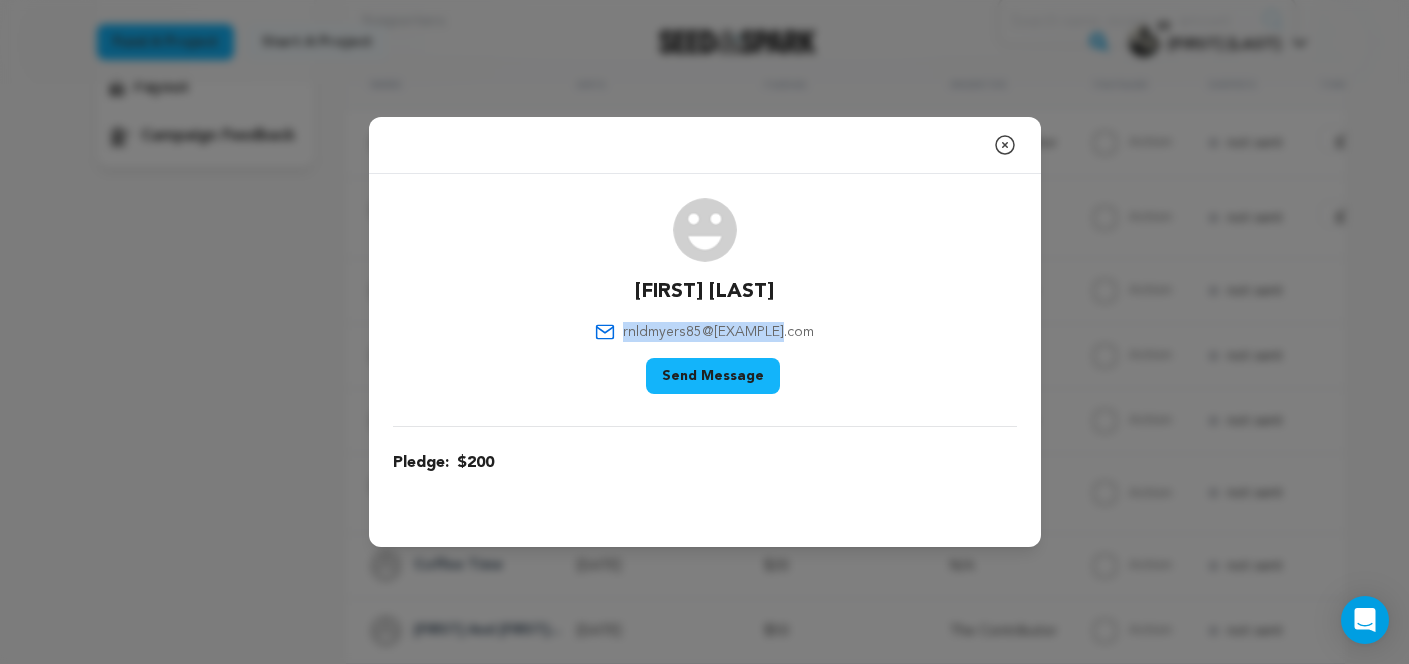 drag, startPoint x: 798, startPoint y: 330, endPoint x: 639, endPoint y: 335, distance: 159.0786 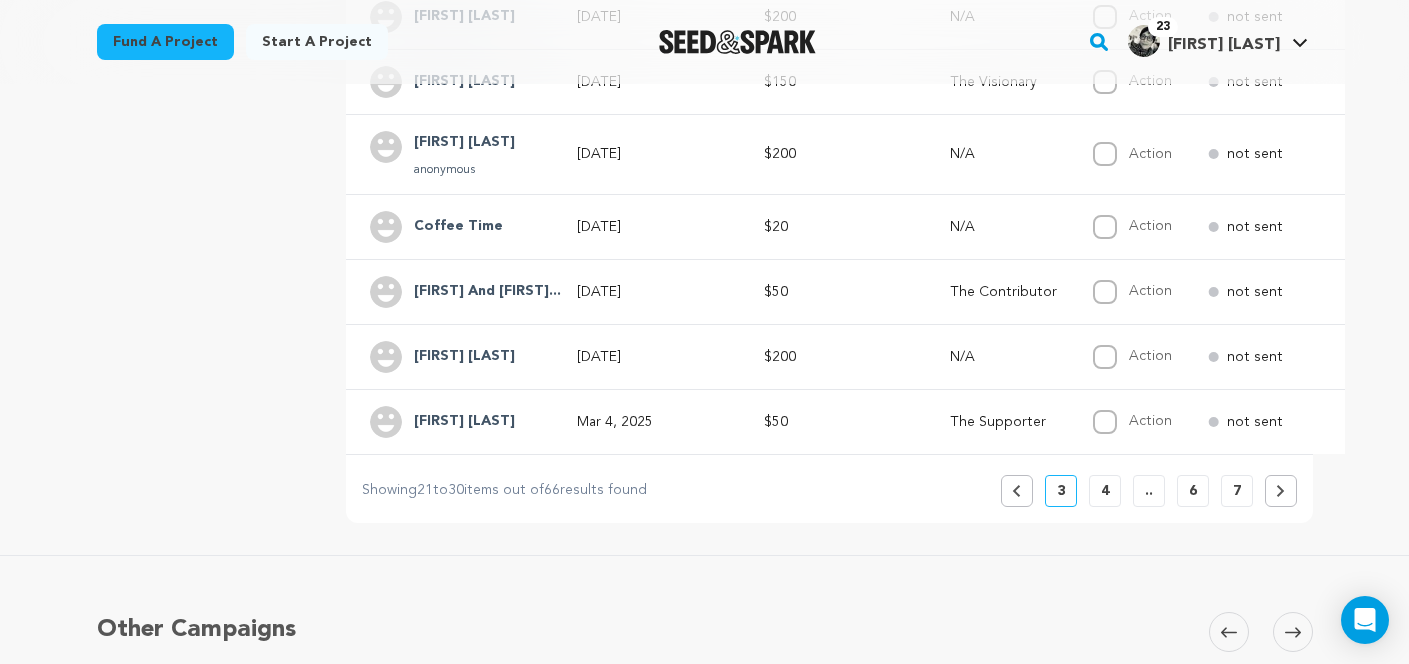 scroll, scrollTop: 734, scrollLeft: 0, axis: vertical 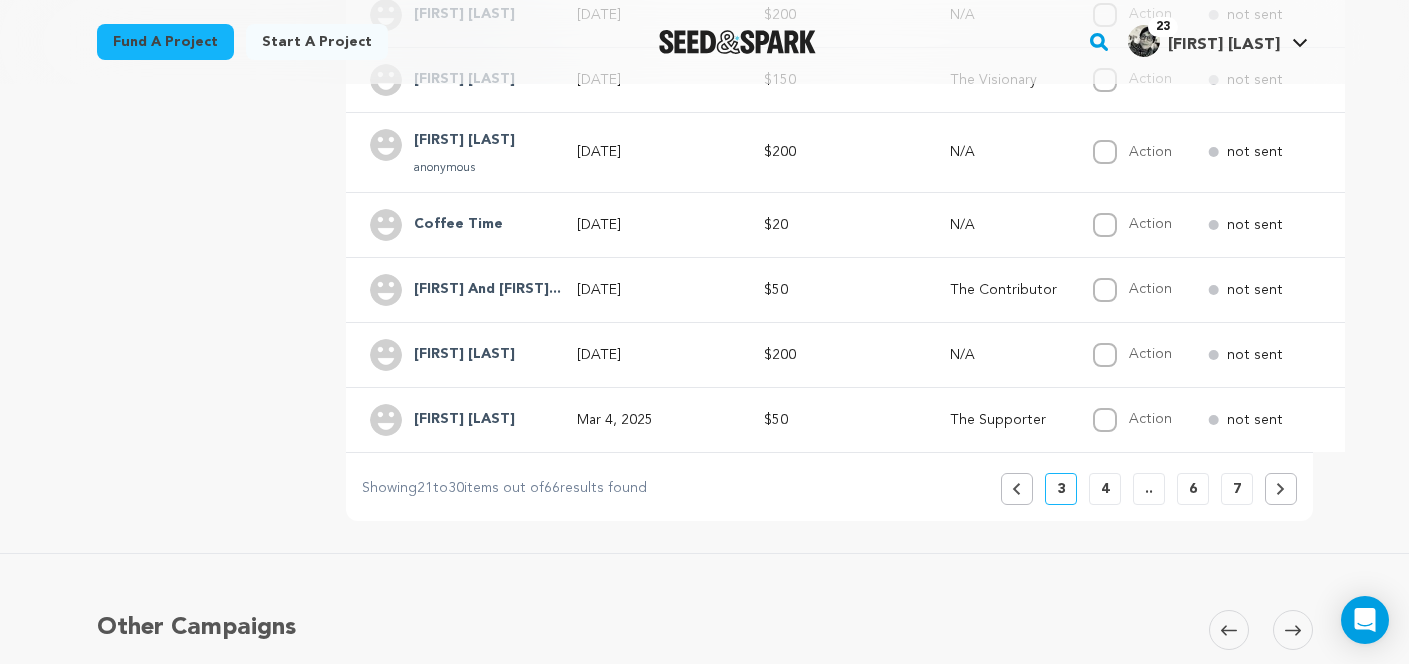 click on "$50" at bounding box center [833, 290] 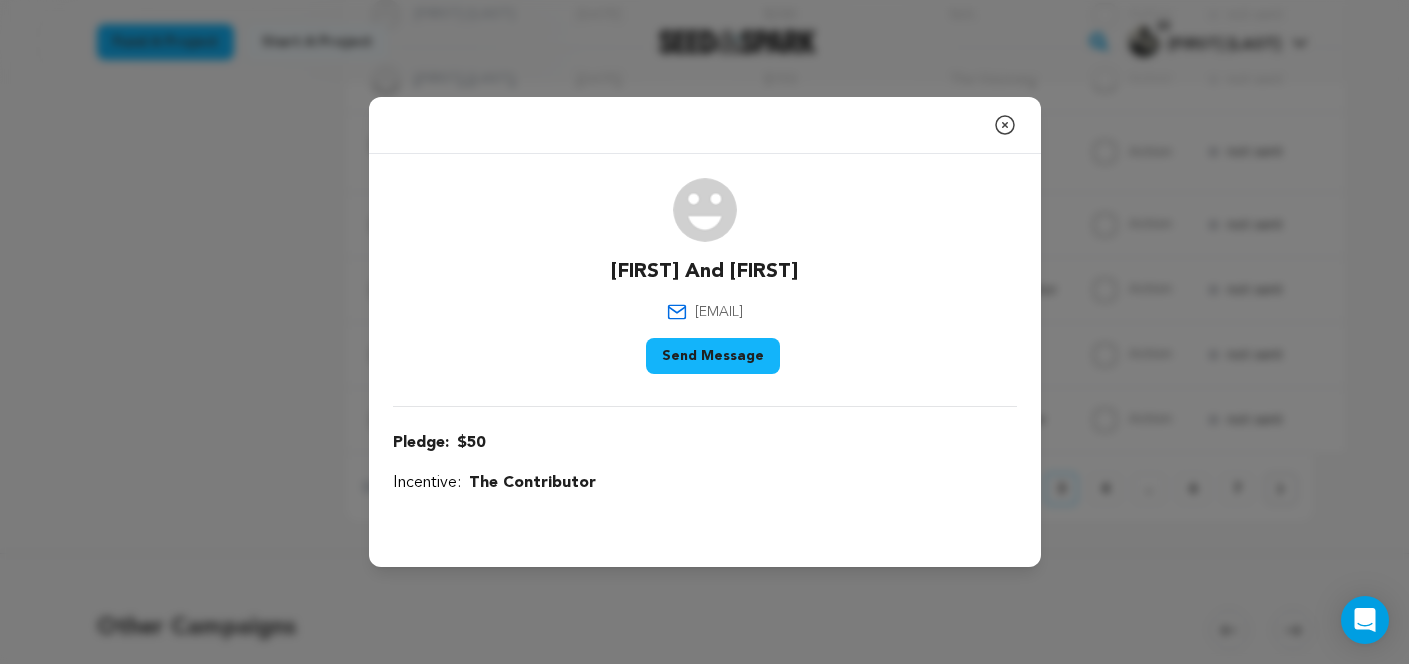 drag, startPoint x: 791, startPoint y: 311, endPoint x: 633, endPoint y: 313, distance: 158.01266 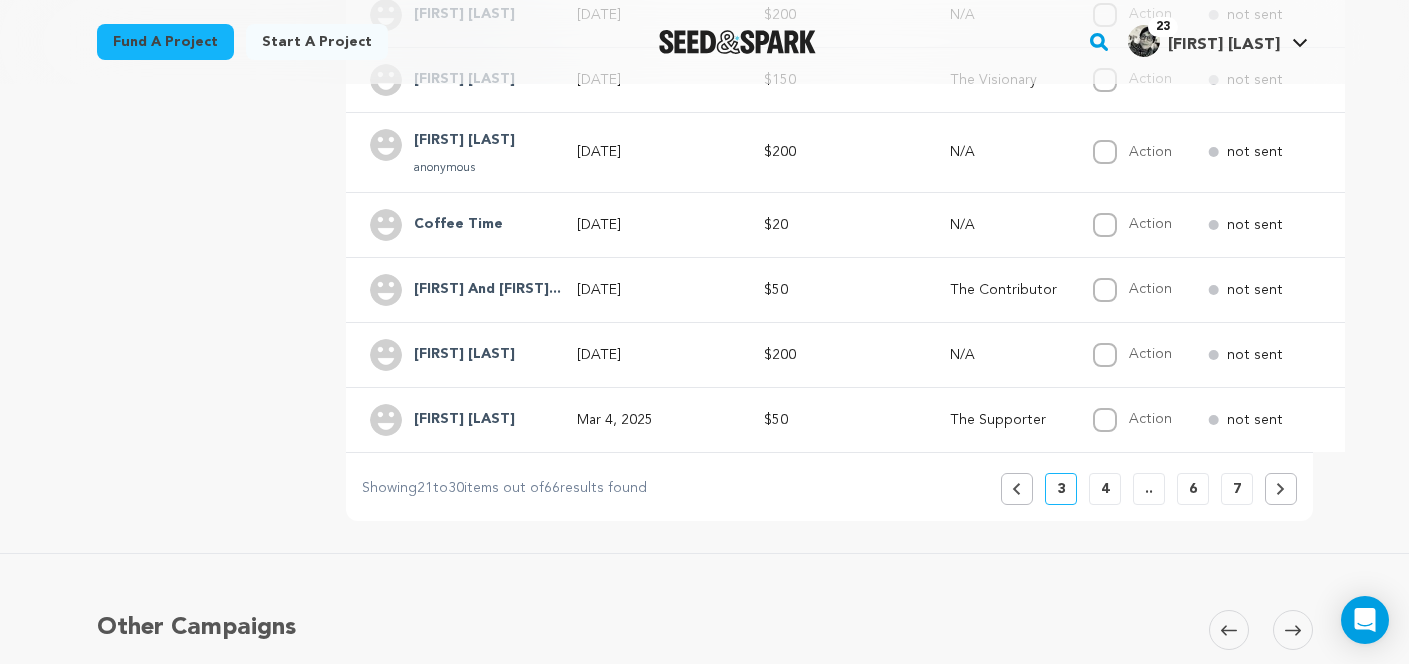click on "N/A" at bounding box center (997, 355) 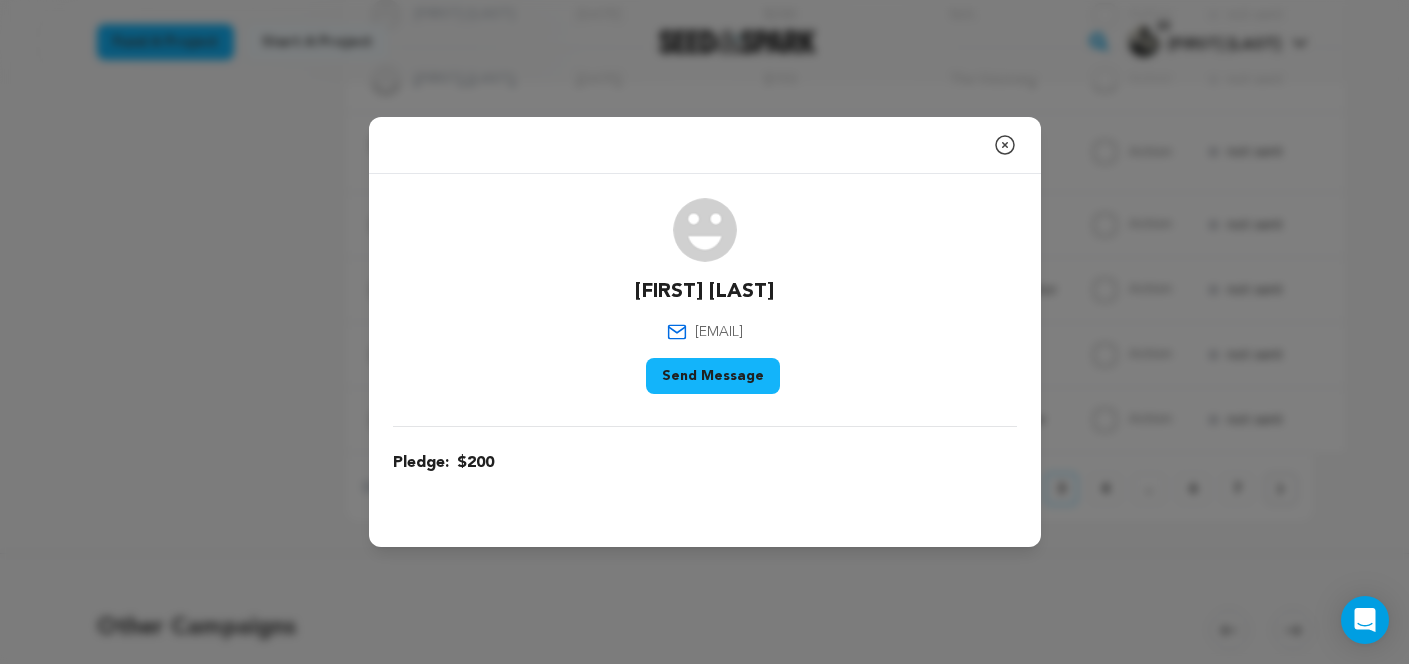 drag, startPoint x: 813, startPoint y: 332, endPoint x: 625, endPoint y: 332, distance: 188 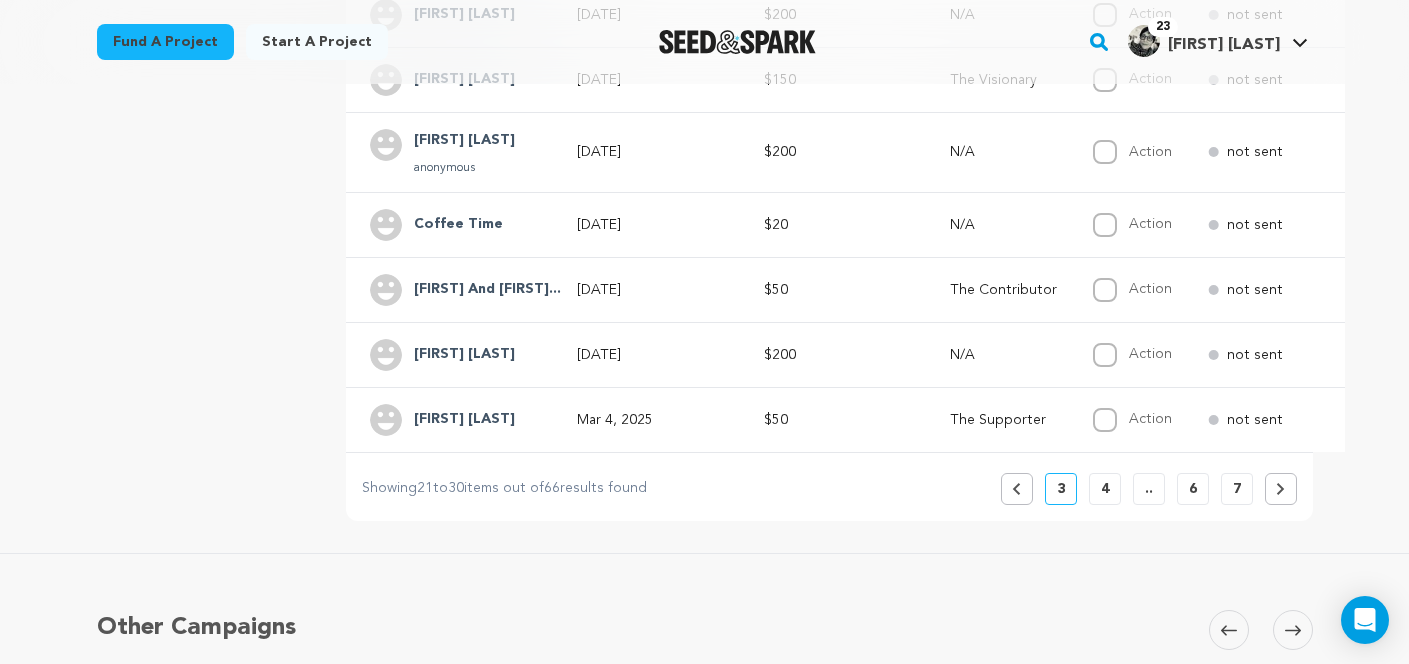 click on "The Supporter" at bounding box center [997, 420] 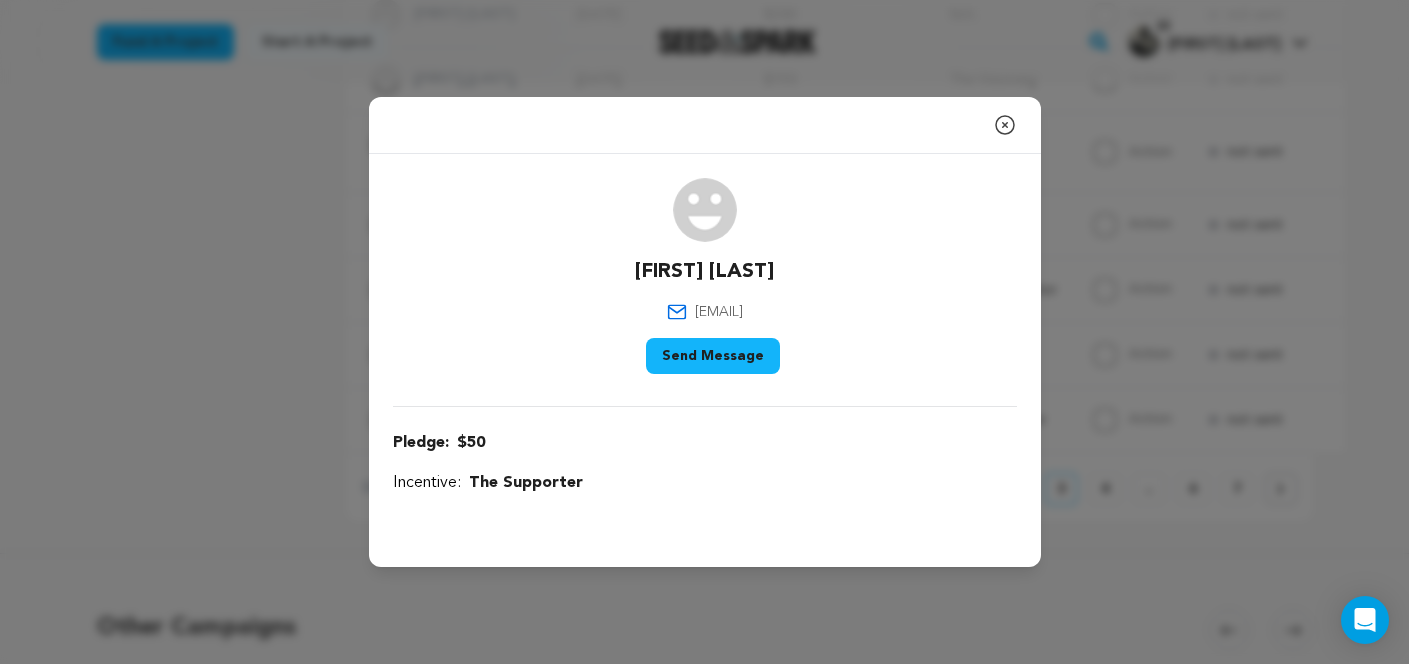 drag, startPoint x: 789, startPoint y: 309, endPoint x: 652, endPoint y: 306, distance: 137.03284 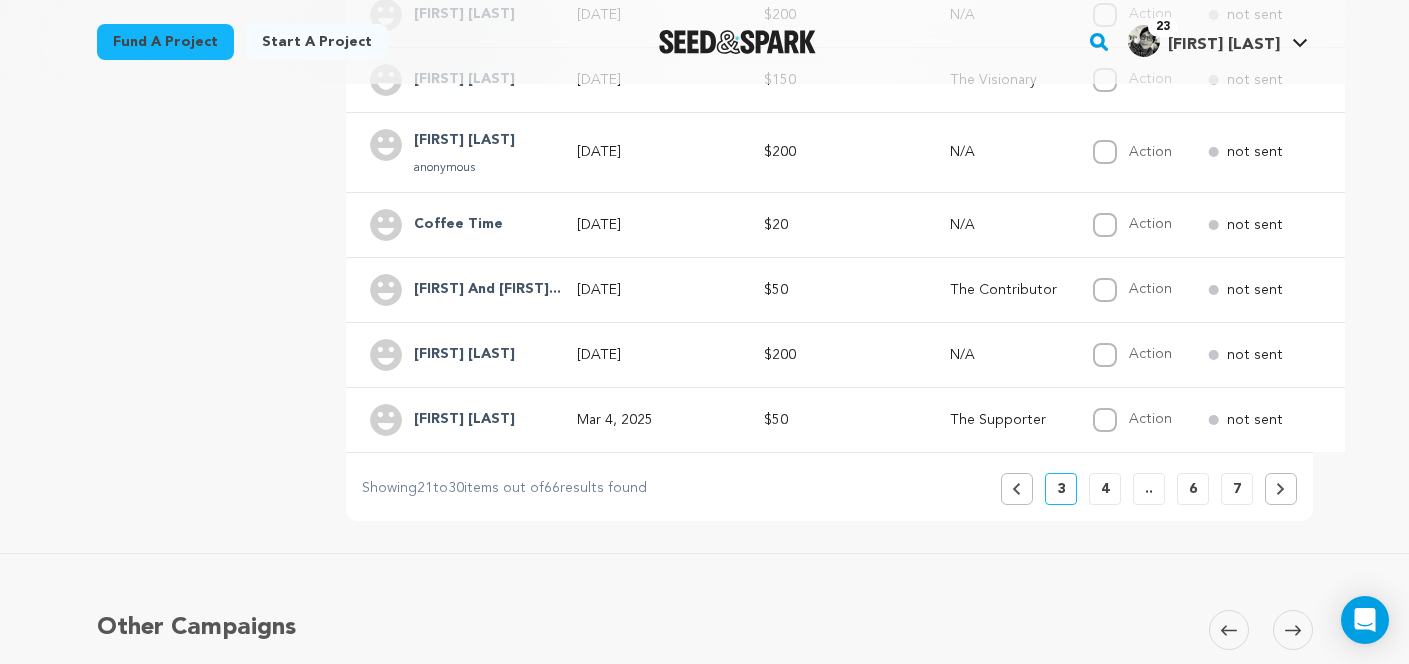 click 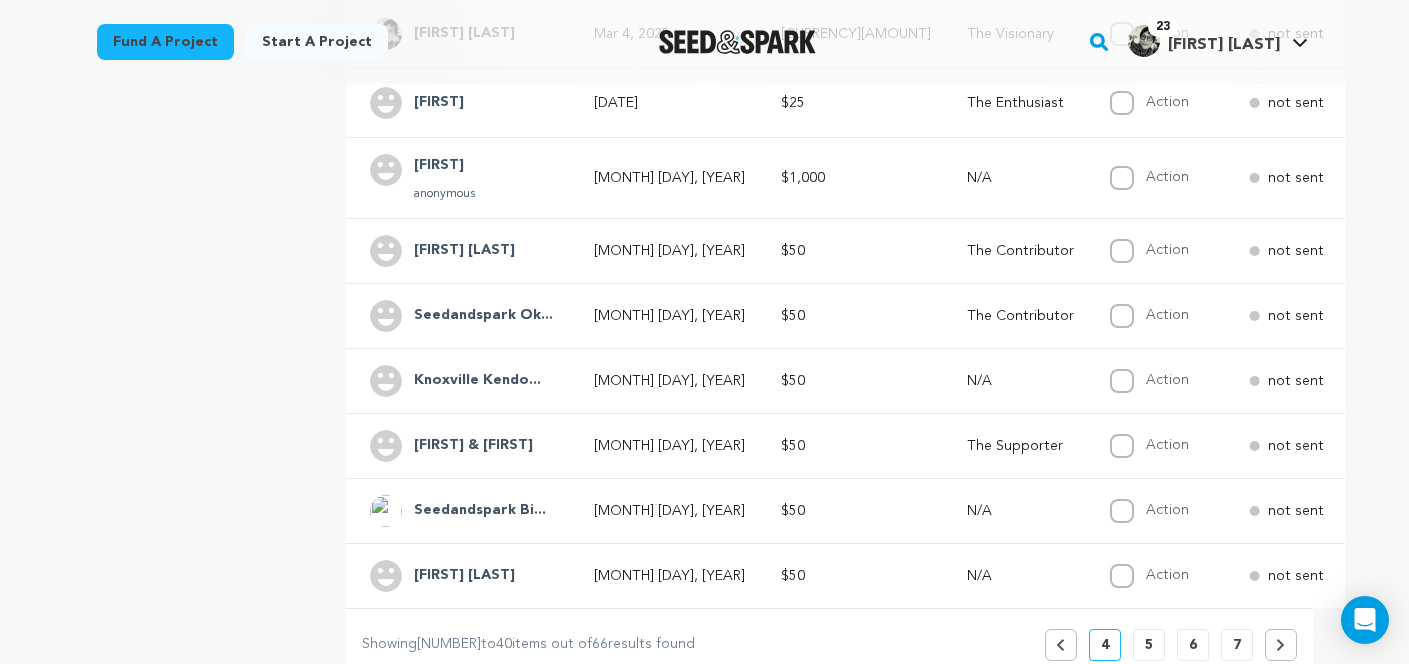 scroll, scrollTop: 587, scrollLeft: 0, axis: vertical 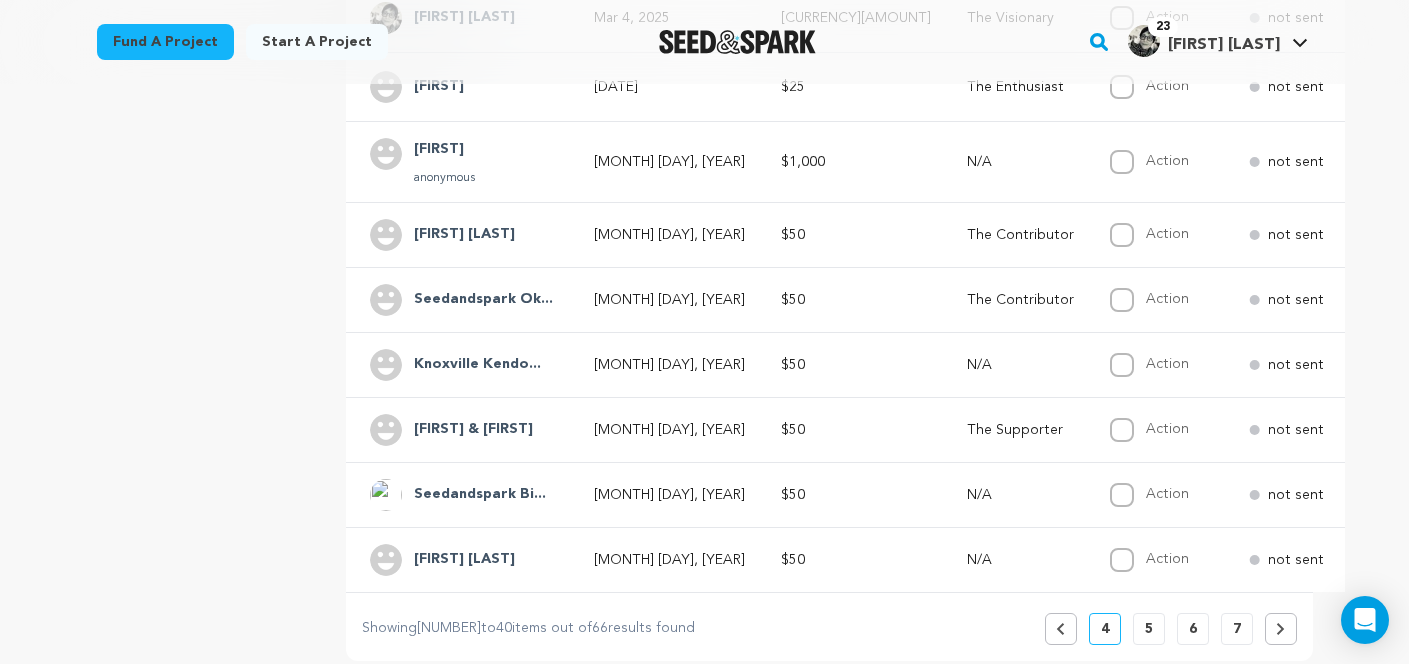 click on "[MONTH] [DAY], [YEAR]" at bounding box center [669, 235] 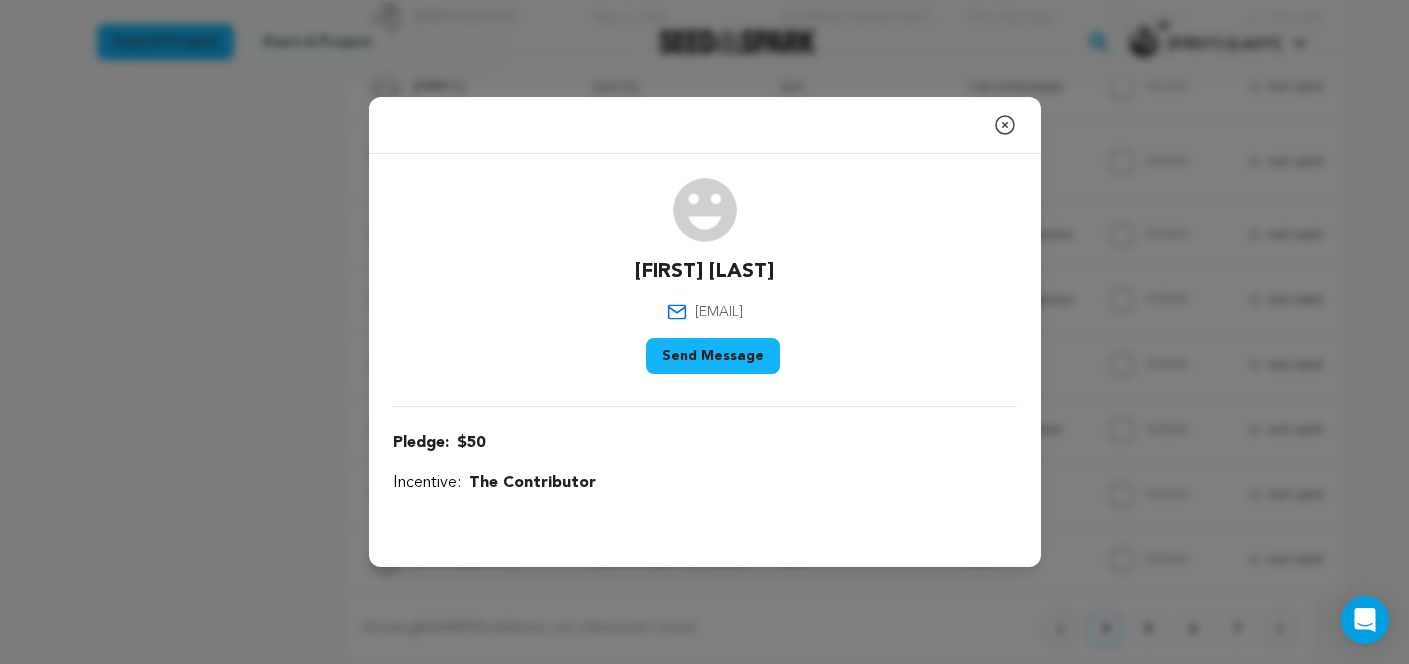 drag, startPoint x: 813, startPoint y: 312, endPoint x: 617, endPoint y: 309, distance: 196.02296 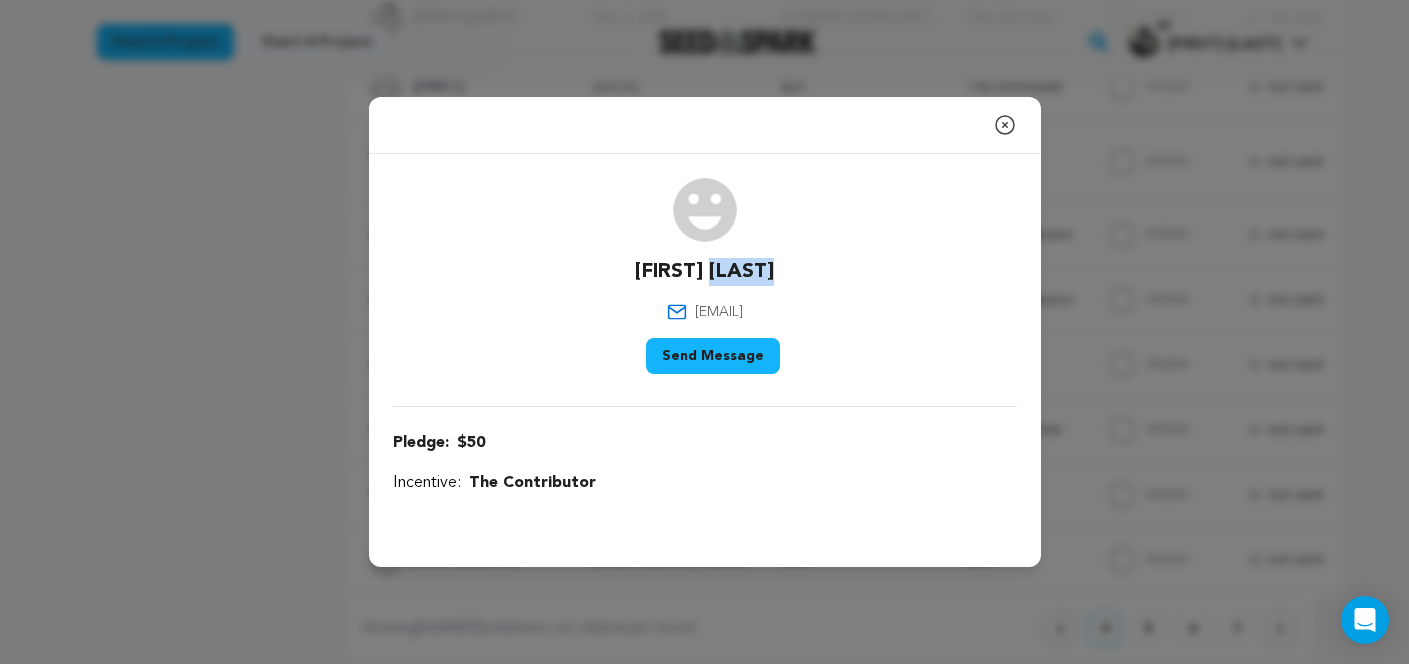 drag, startPoint x: 786, startPoint y: 270, endPoint x: 715, endPoint y: 271, distance: 71.00704 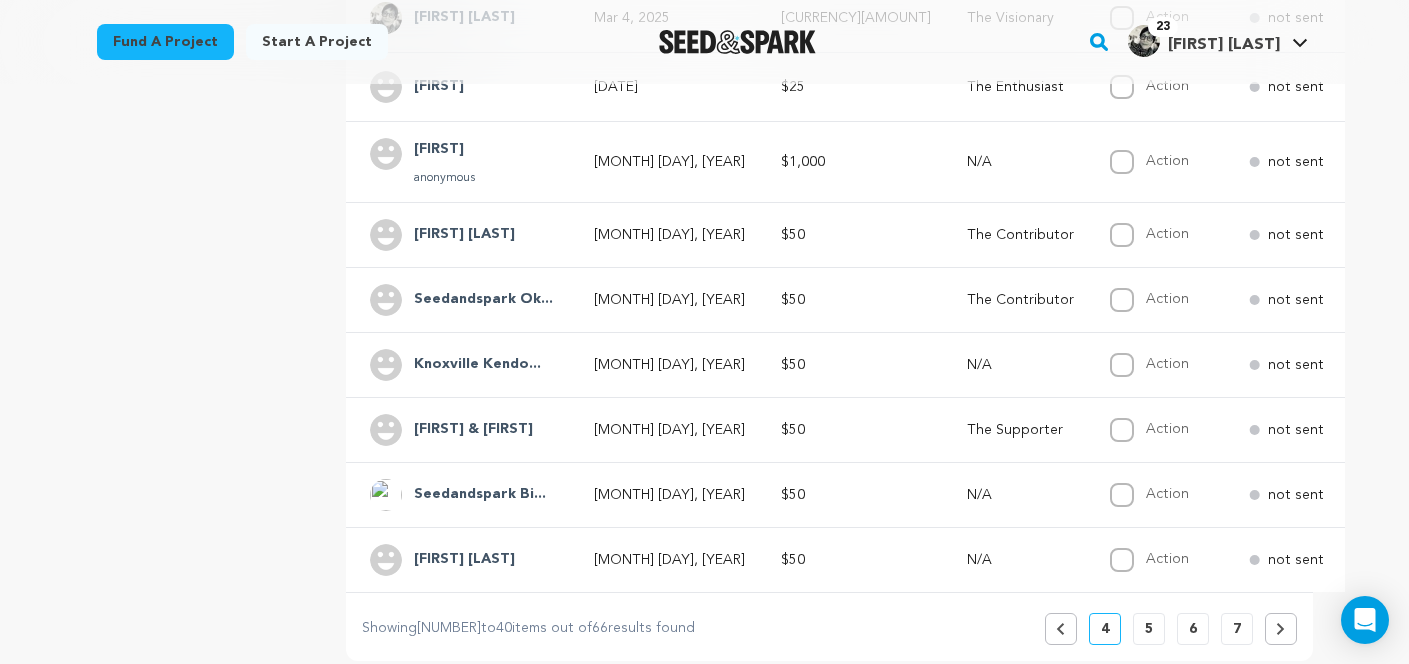 click on "[MONTH] [DAY], [YEAR]" at bounding box center [663, 161] 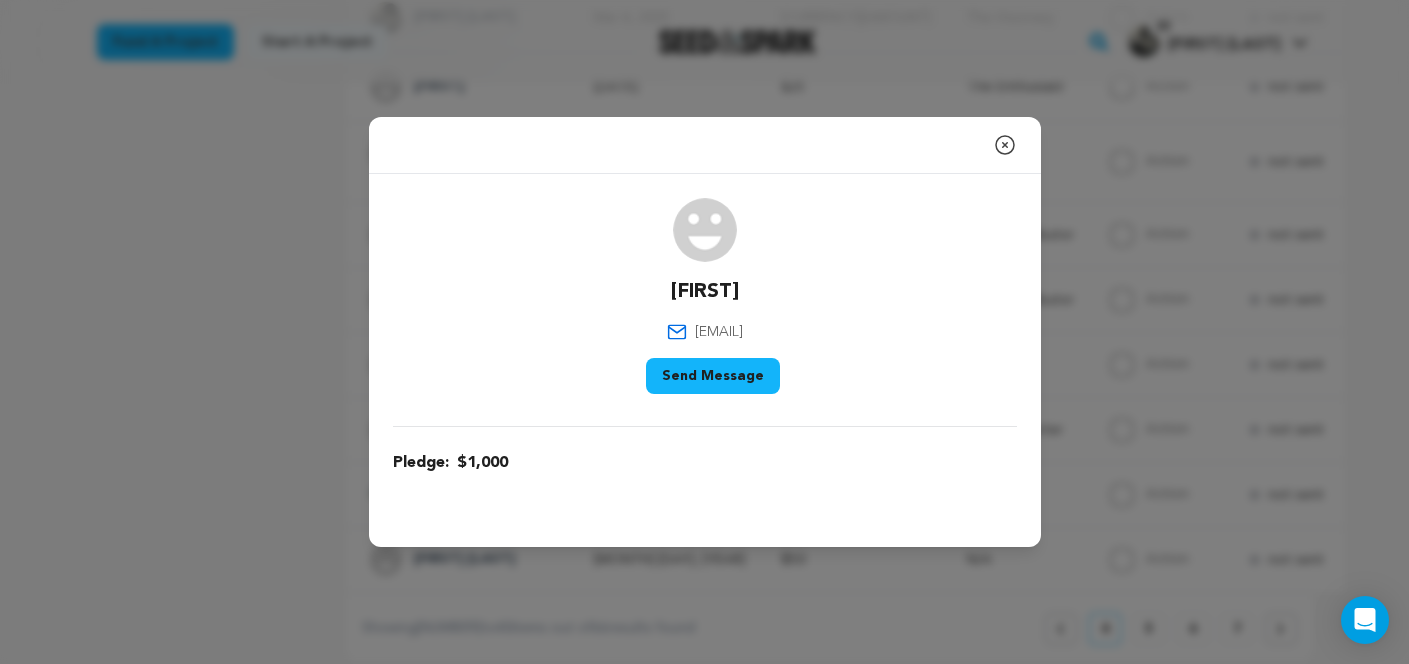 click 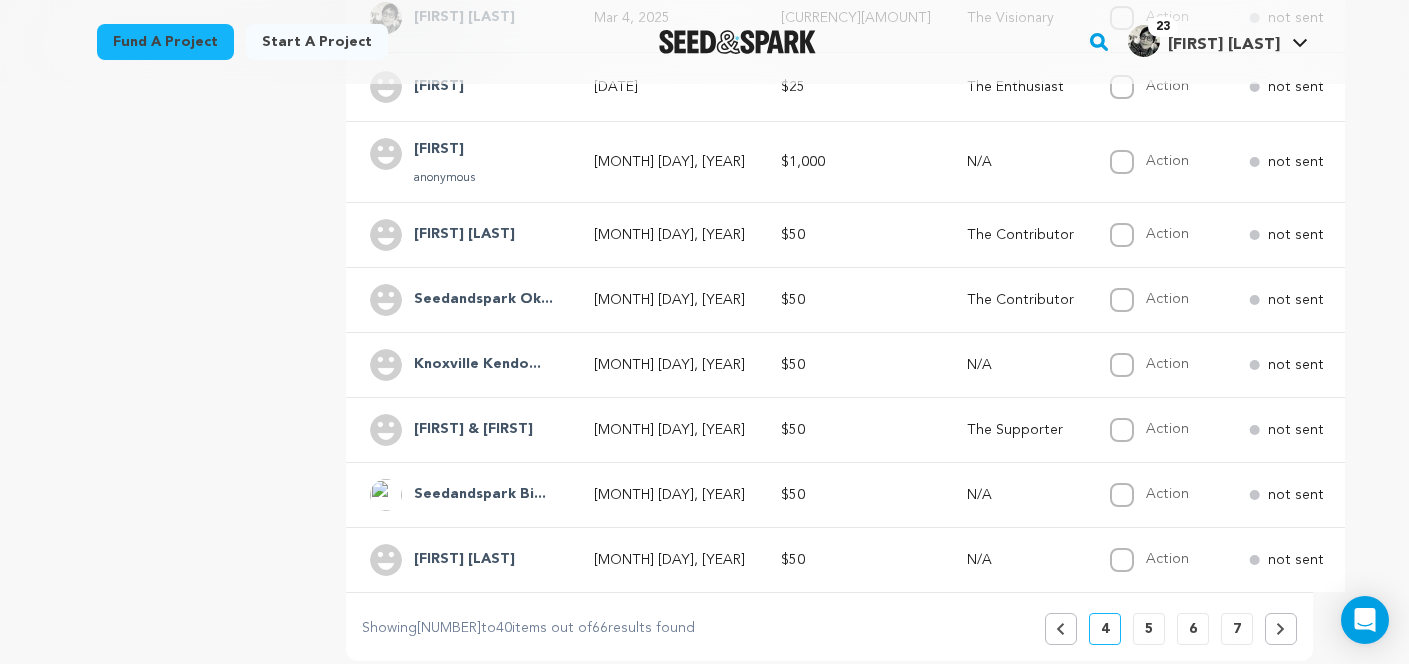 click on "$50" at bounding box center [850, 364] 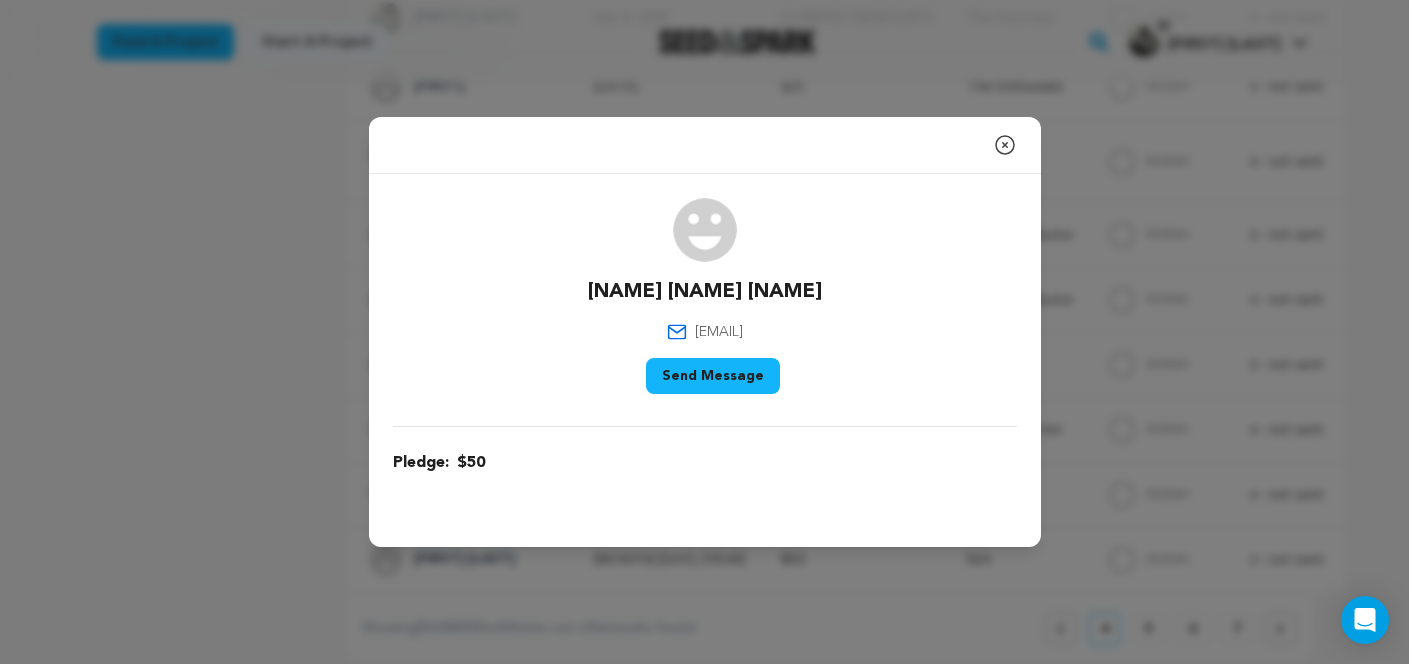 drag, startPoint x: 765, startPoint y: 331, endPoint x: 675, endPoint y: 329, distance: 90.02222 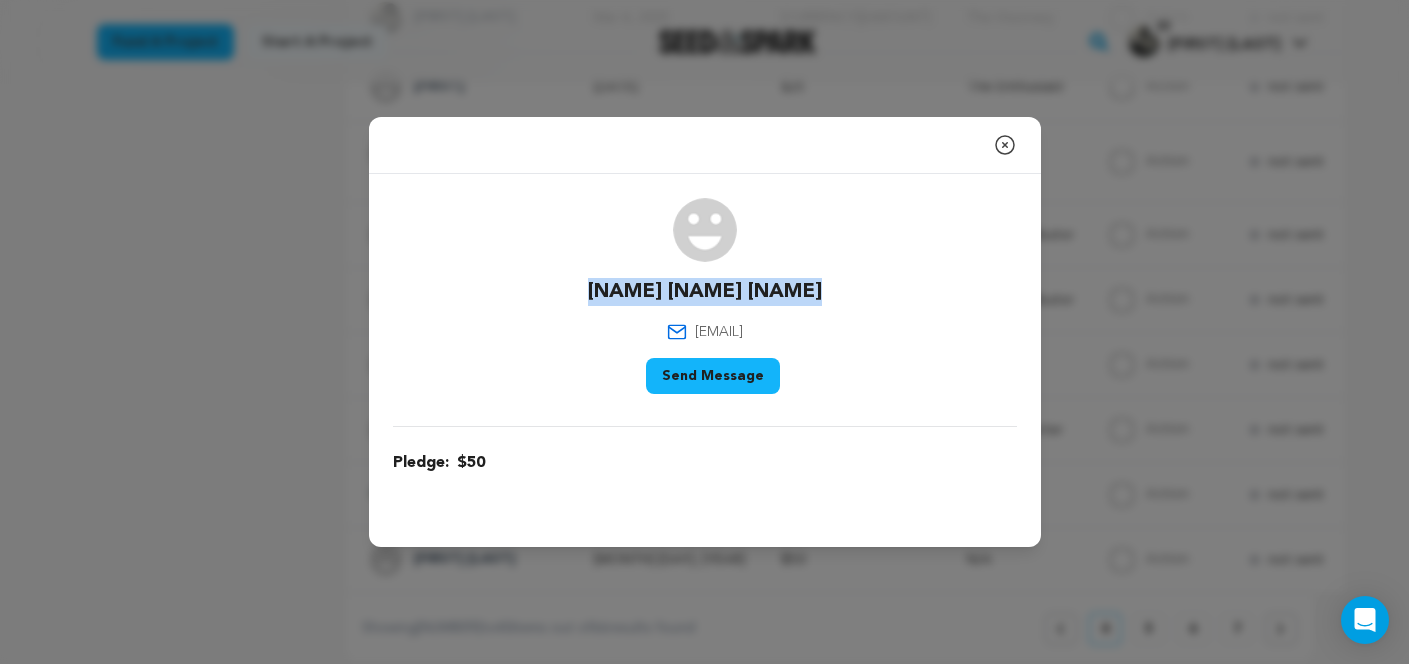 drag, startPoint x: 808, startPoint y: 288, endPoint x: 599, endPoint y: 287, distance: 209.0024 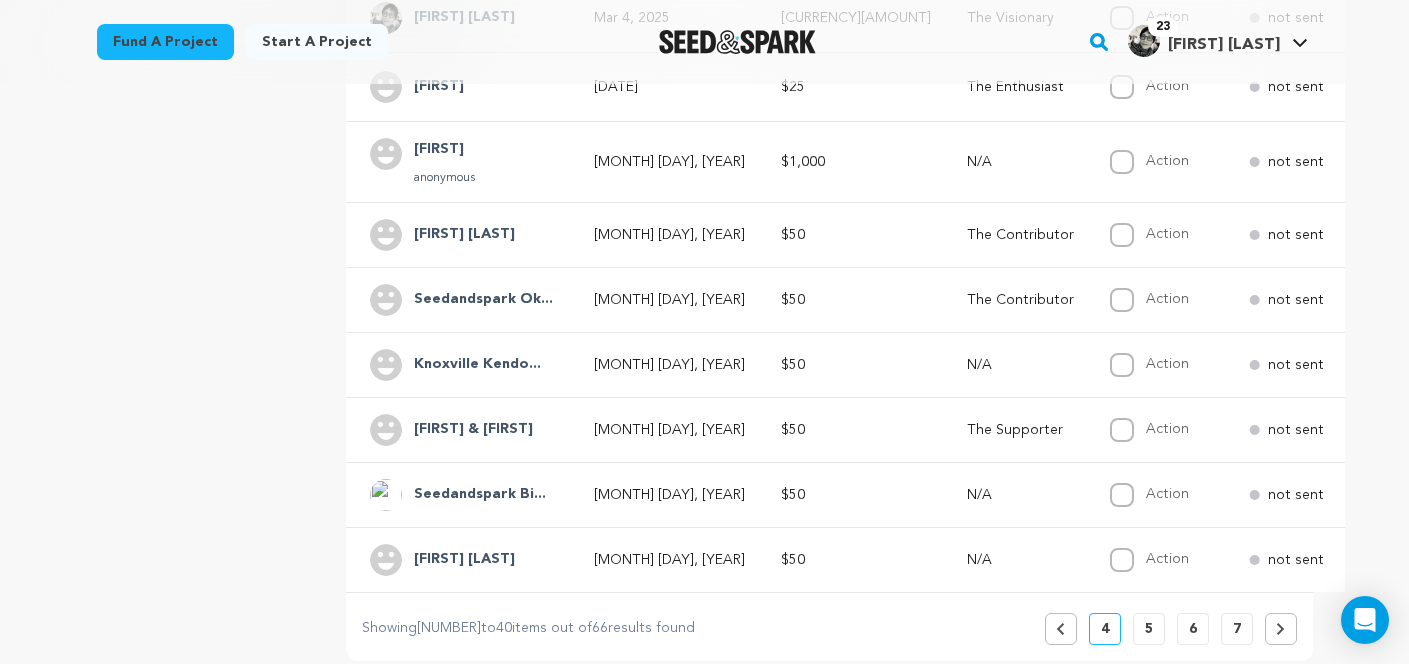click on "[MONTH] [DAY], [YEAR]" at bounding box center [663, 429] 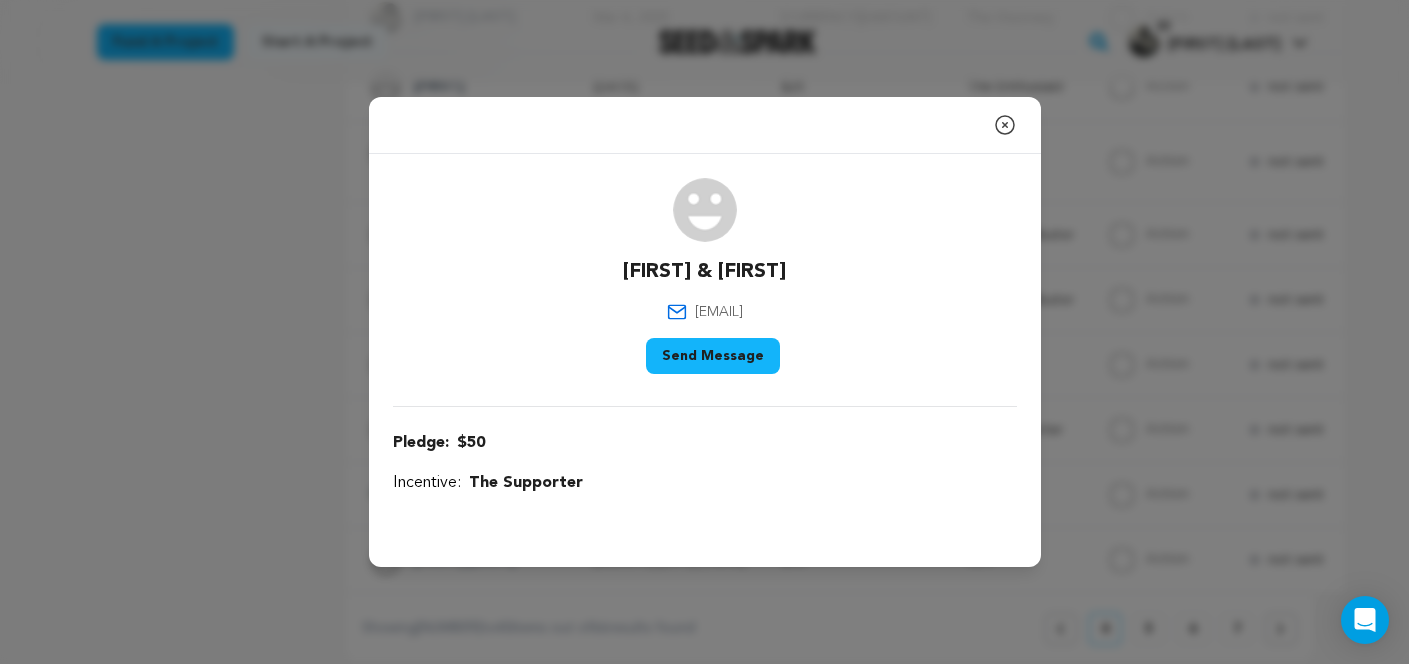 drag, startPoint x: 795, startPoint y: 307, endPoint x: 642, endPoint y: 311, distance: 153.05228 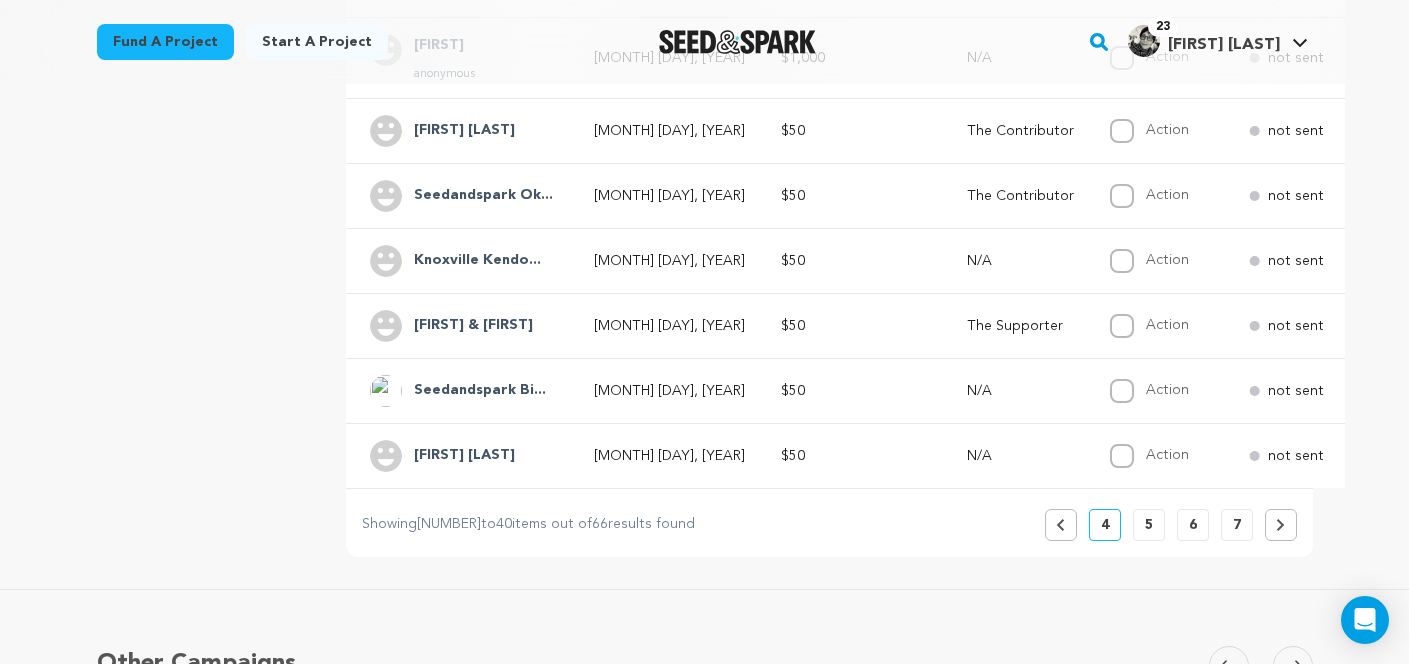 scroll, scrollTop: 692, scrollLeft: 0, axis: vertical 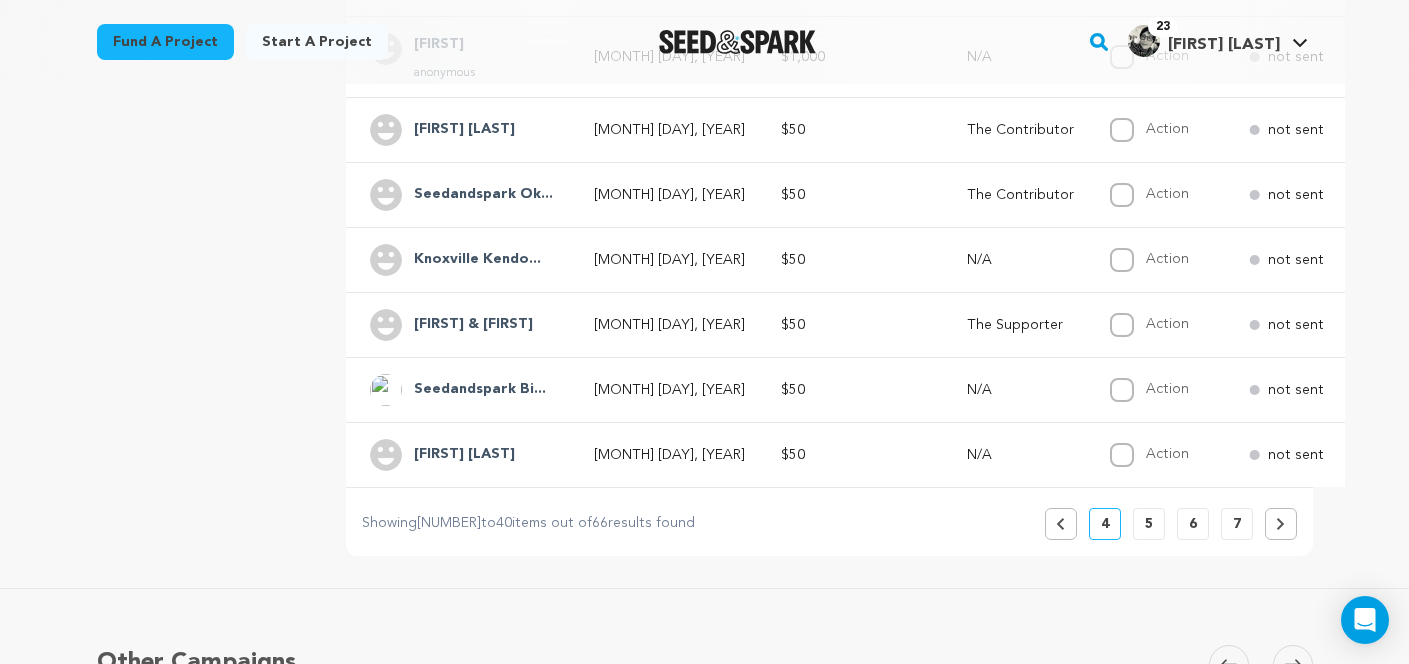 click on "[MONTH] [DAY], [YEAR]" at bounding box center (669, 390) 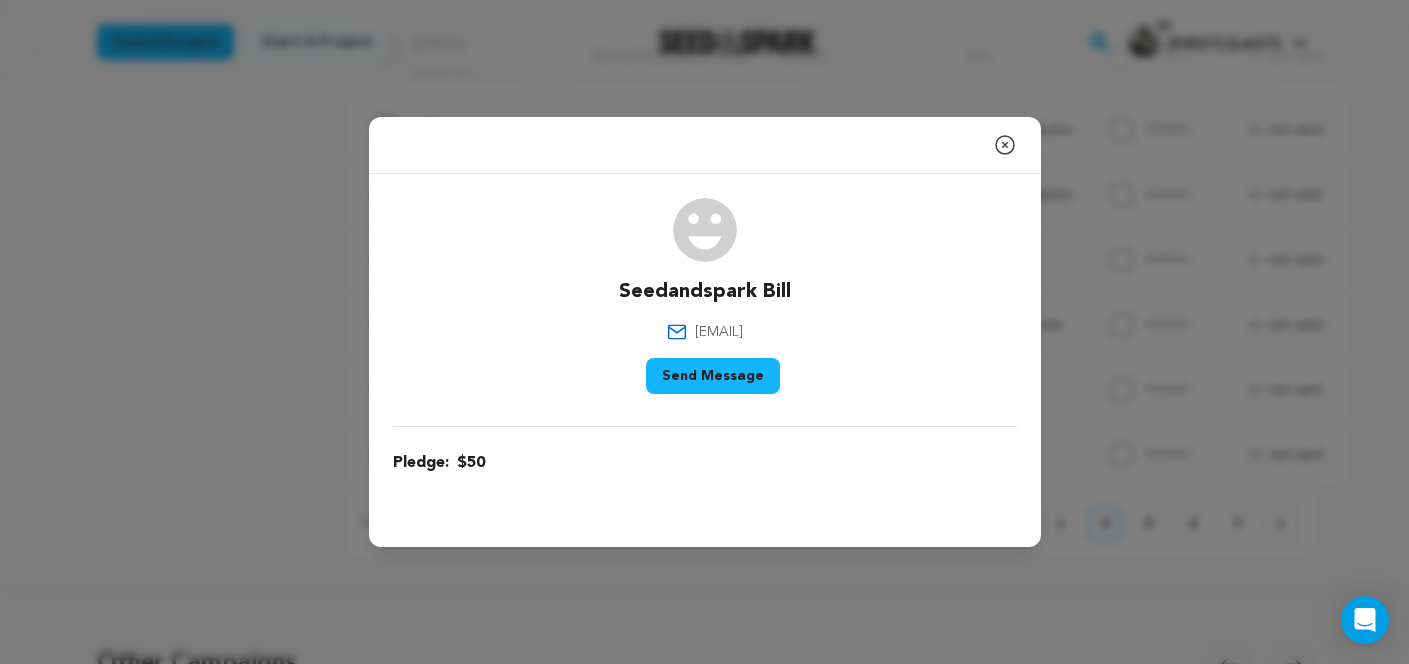 drag, startPoint x: 798, startPoint y: 331, endPoint x: 636, endPoint y: 332, distance: 162.00308 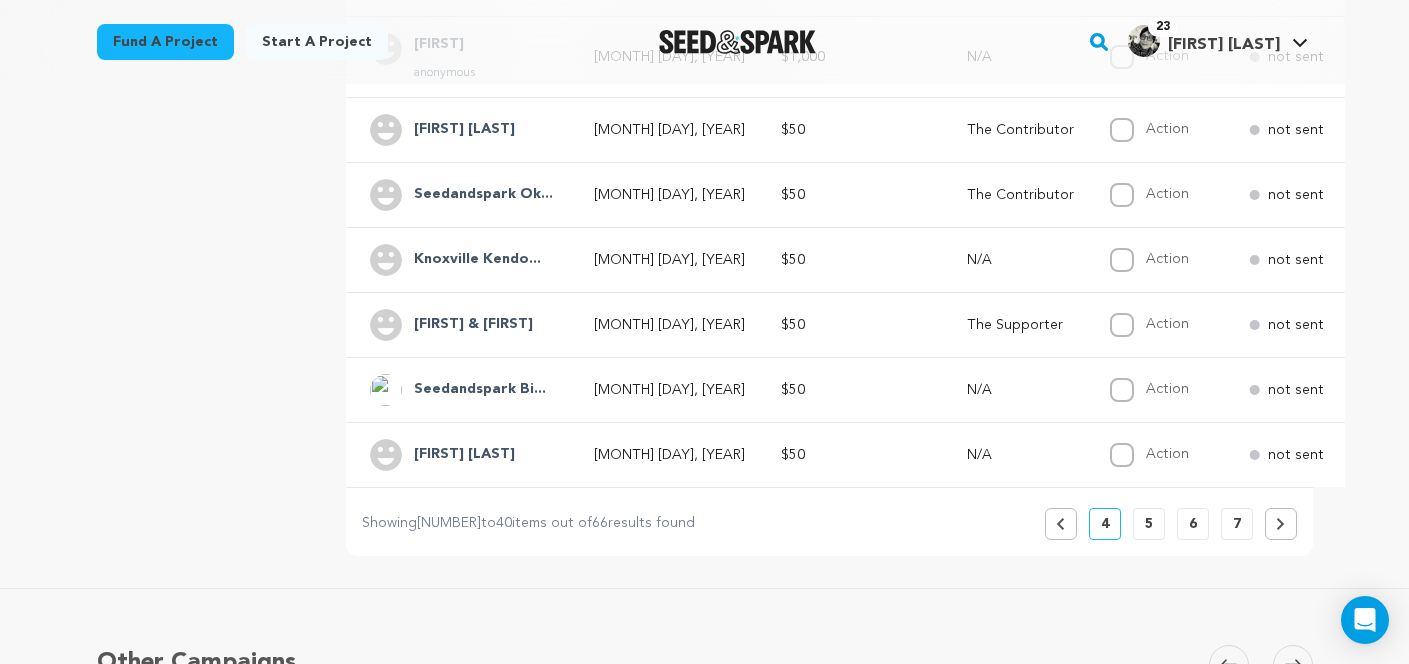click on "$50" at bounding box center [793, 455] 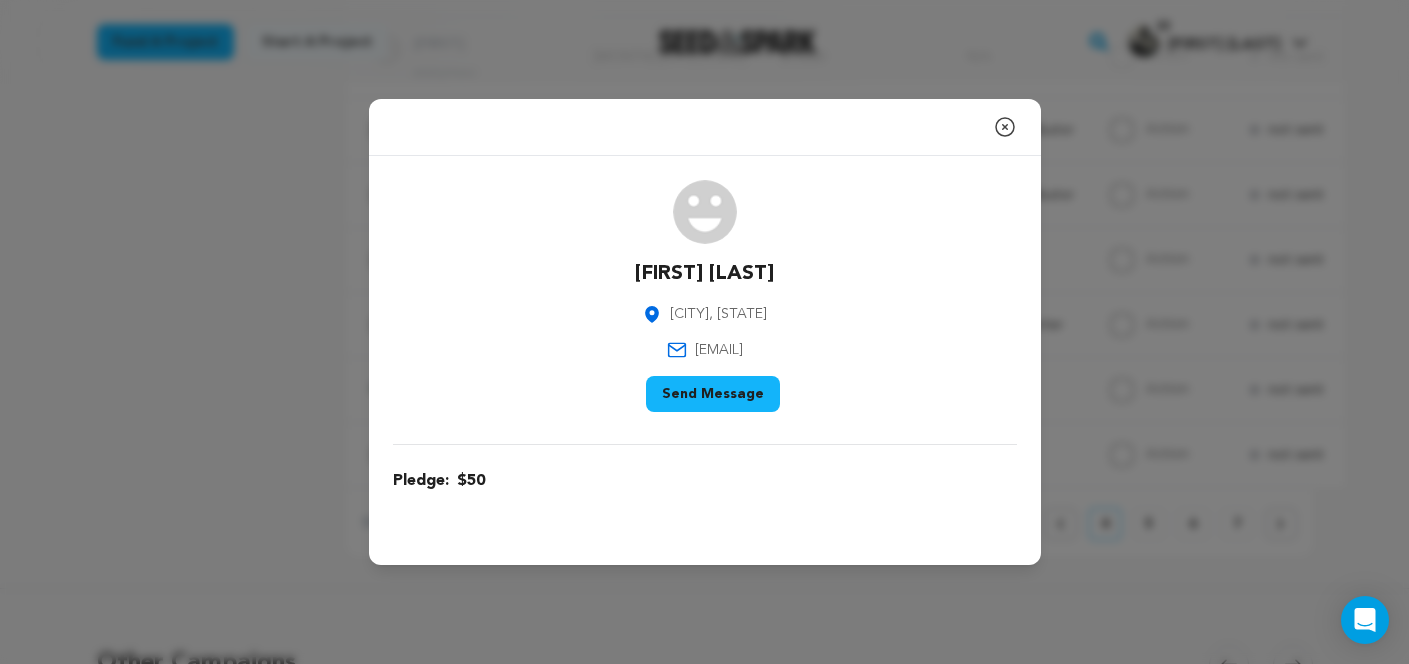 drag, startPoint x: 771, startPoint y: 351, endPoint x: 666, endPoint y: 351, distance: 105 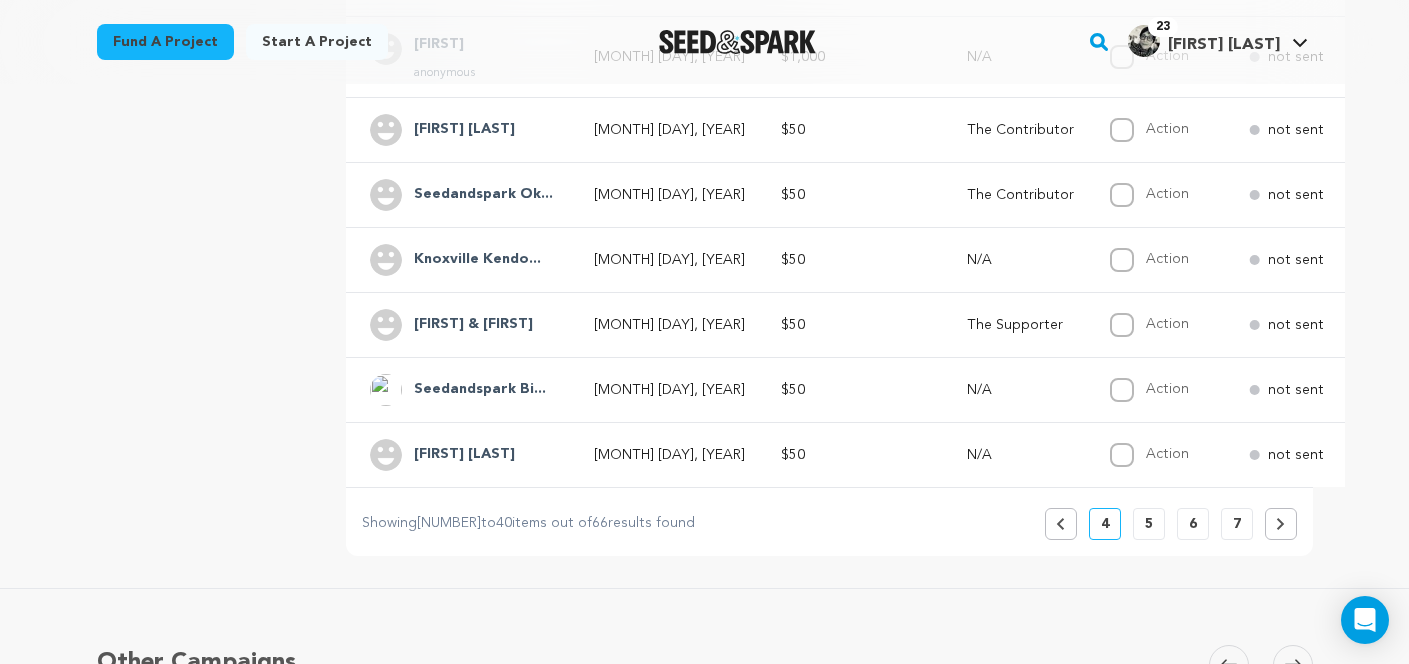 click 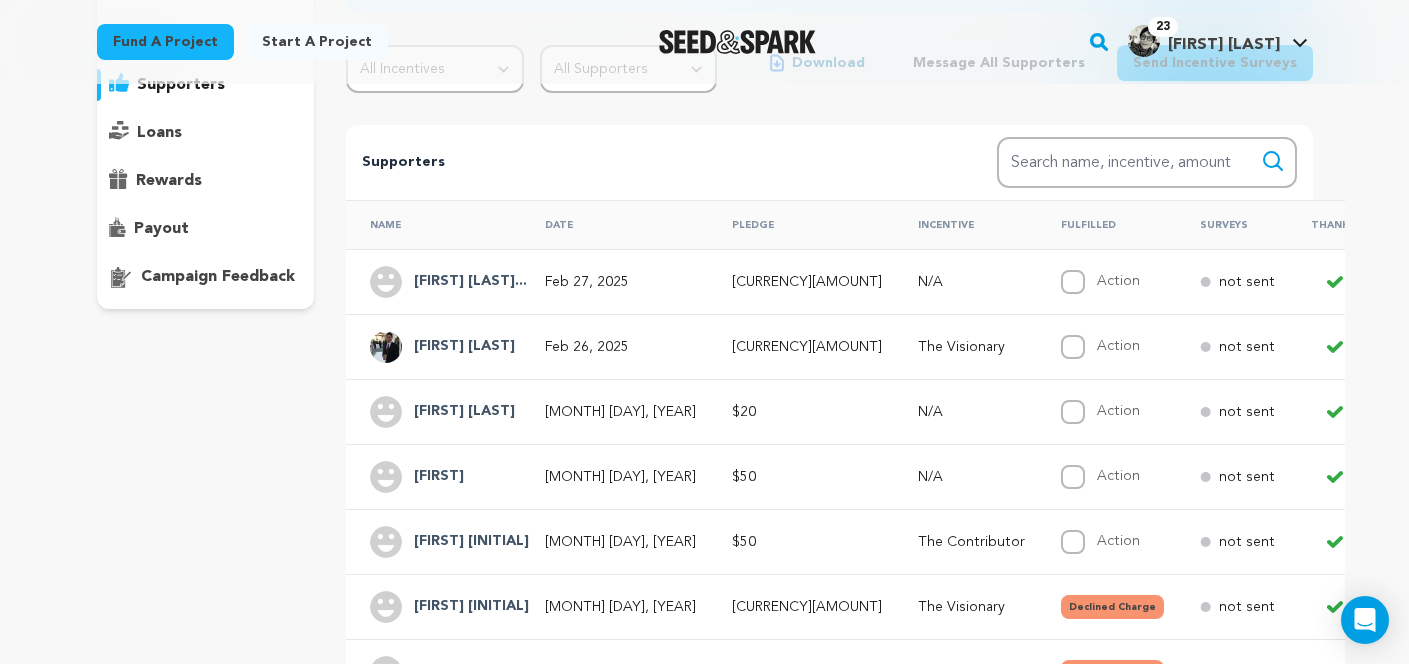 scroll, scrollTop: 285, scrollLeft: 0, axis: vertical 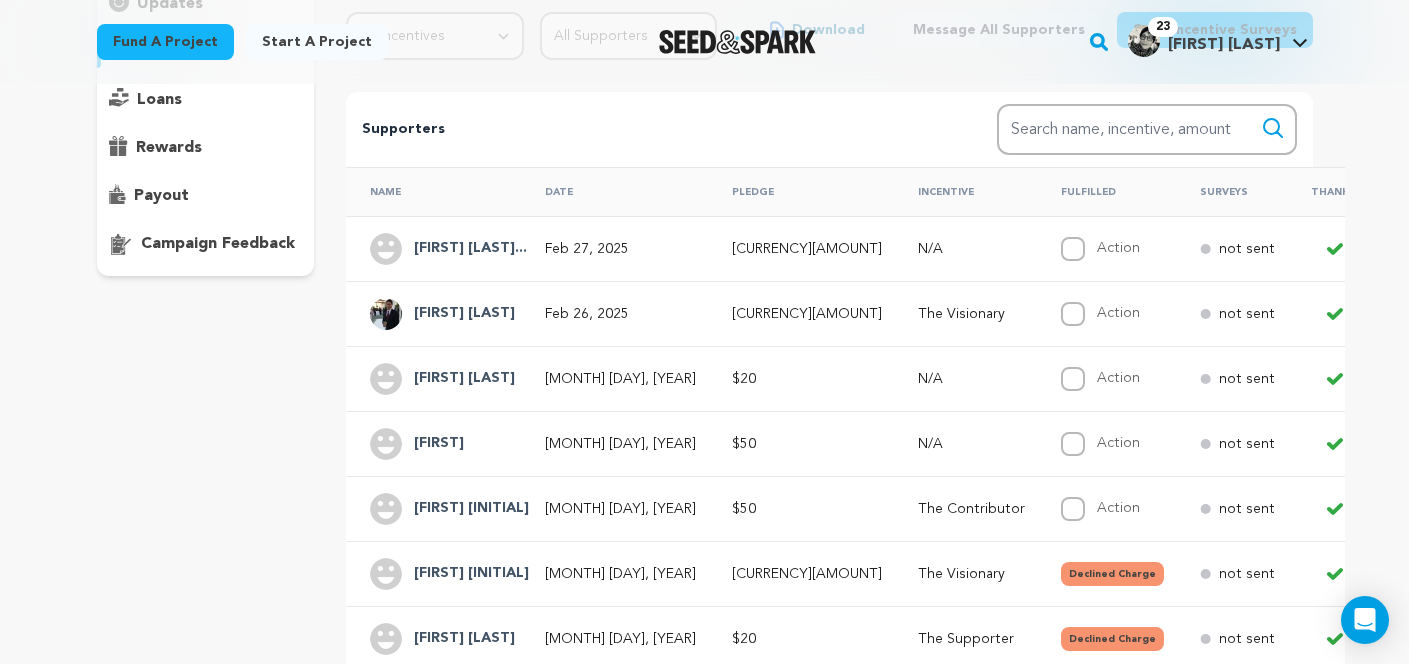 click on "[MONTH] [DAY], [YEAR]" at bounding box center (620, 444) 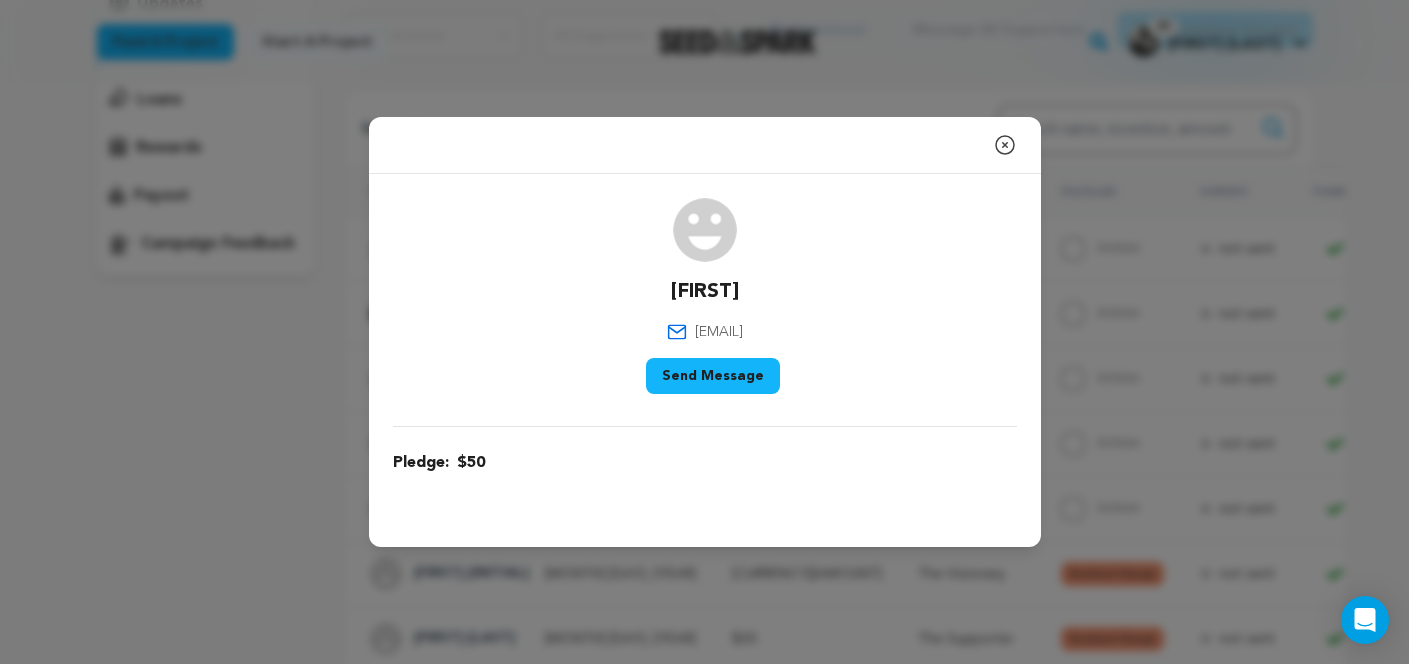 drag, startPoint x: 796, startPoint y: 328, endPoint x: 644, endPoint y: 326, distance: 152.01315 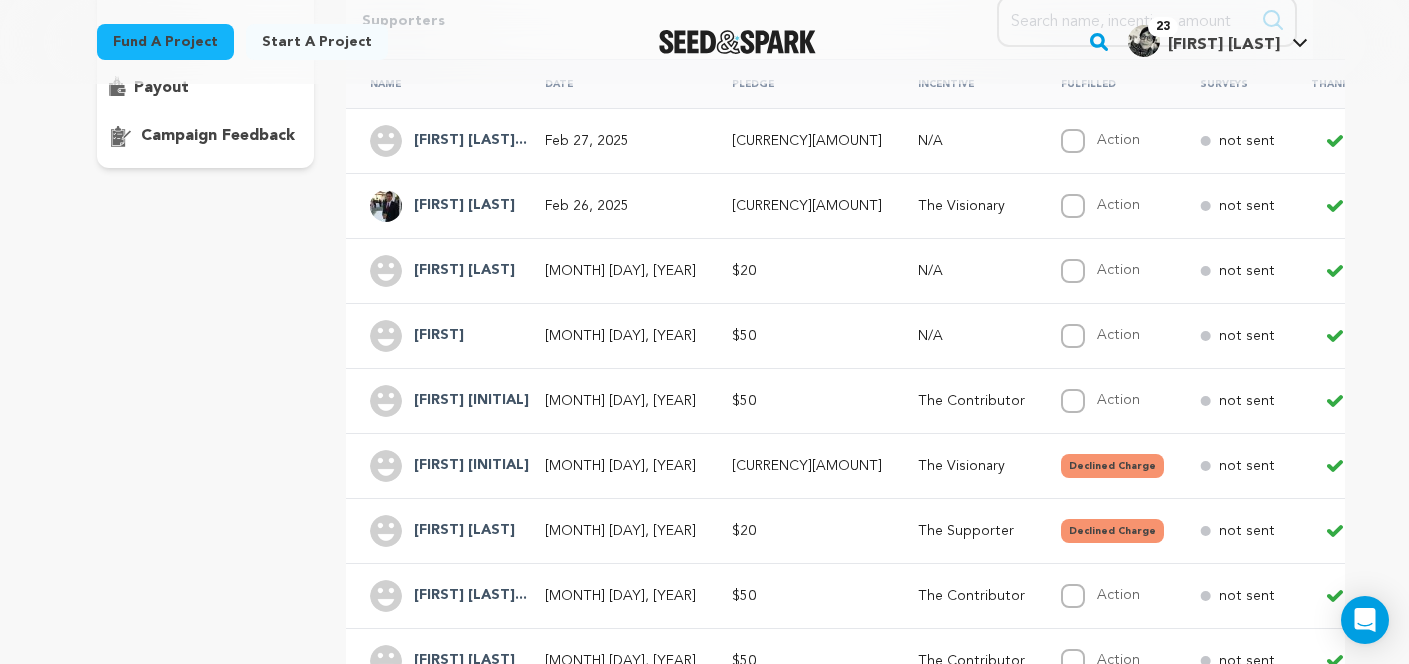scroll, scrollTop: 396, scrollLeft: 0, axis: vertical 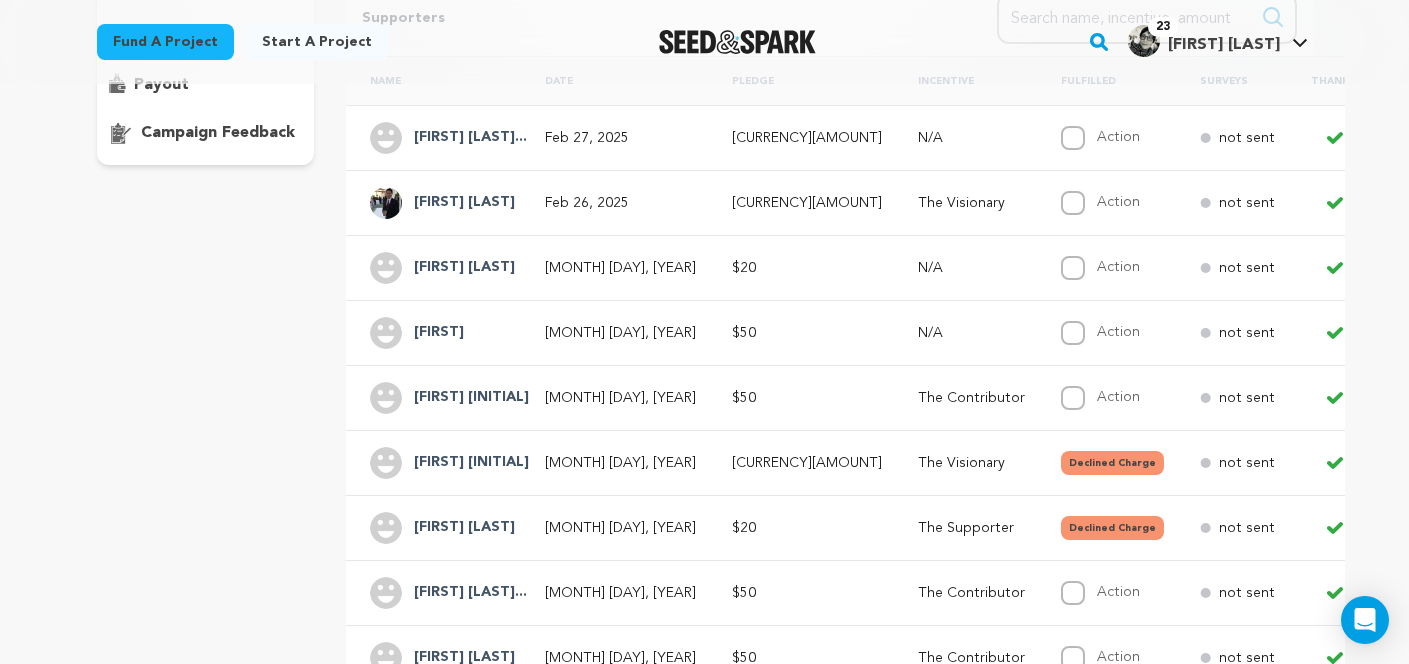 click on "$50" at bounding box center [801, 397] 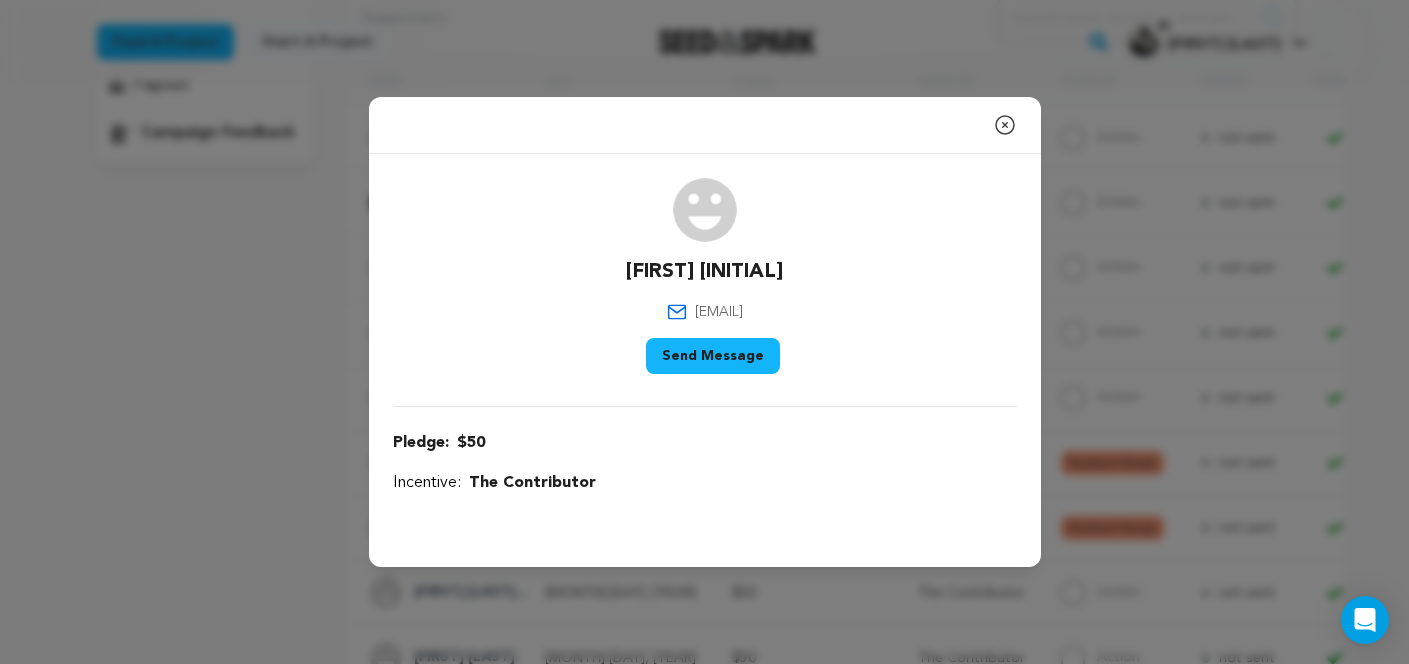 drag, startPoint x: 795, startPoint y: 308, endPoint x: 641, endPoint y: 313, distance: 154.08115 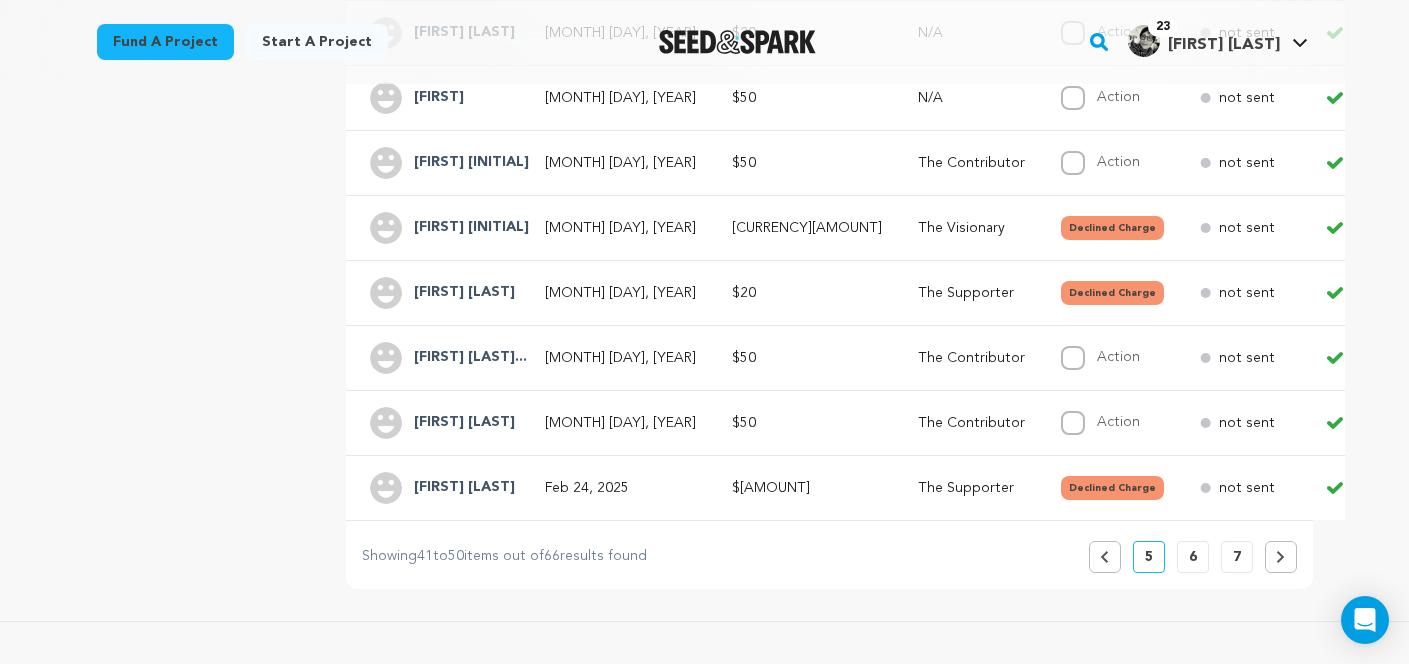 scroll, scrollTop: 643, scrollLeft: 0, axis: vertical 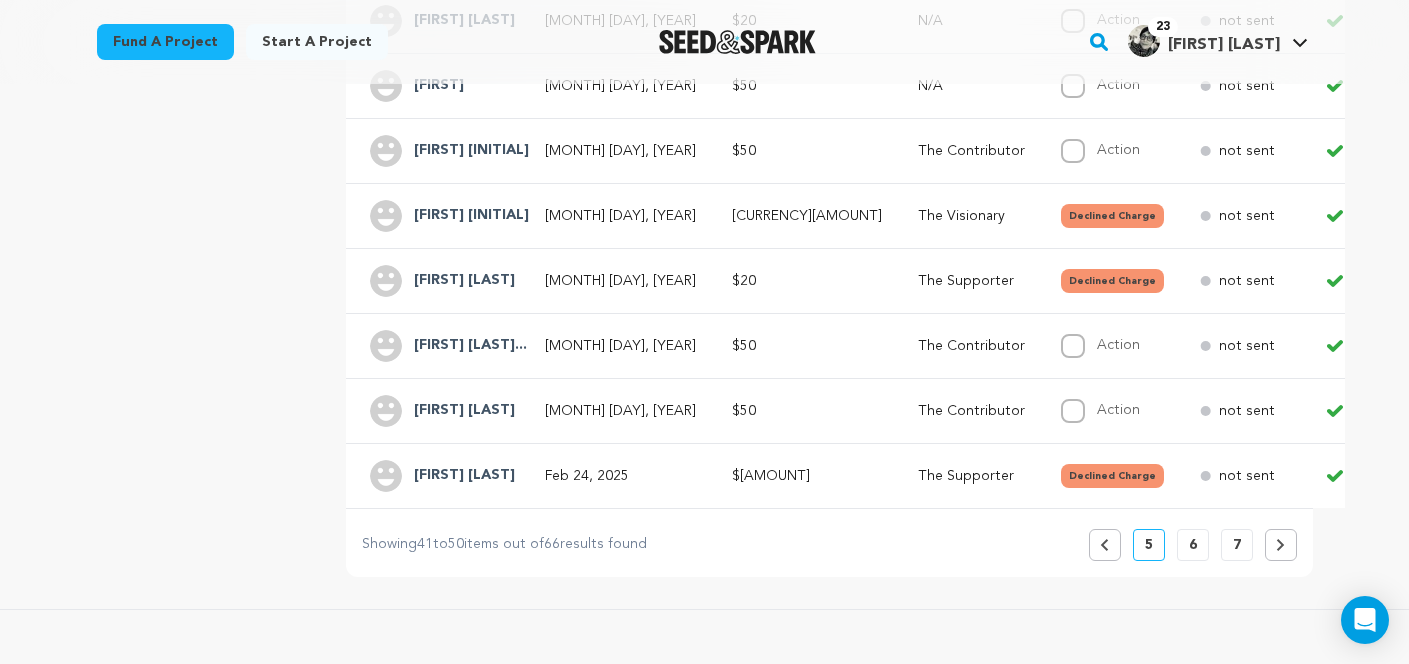 click on "$50" at bounding box center [744, 346] 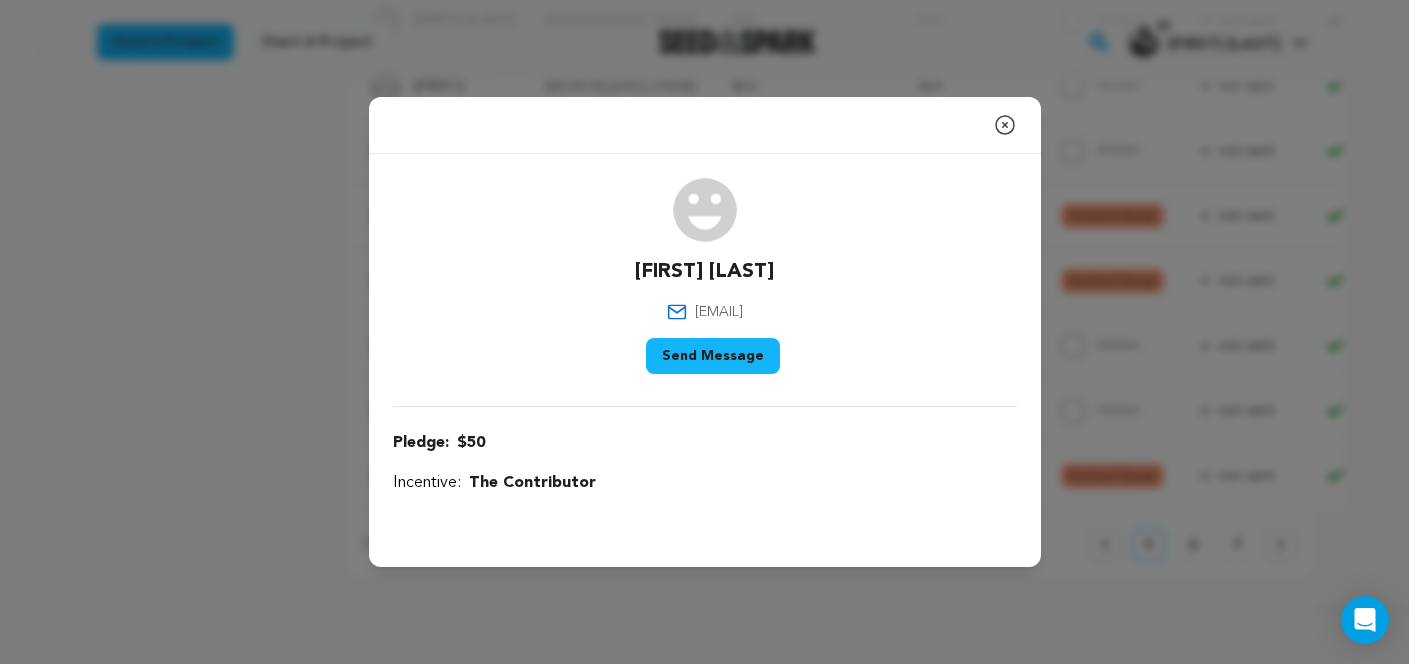 drag, startPoint x: 811, startPoint y: 311, endPoint x: 628, endPoint y: 308, distance: 183.02458 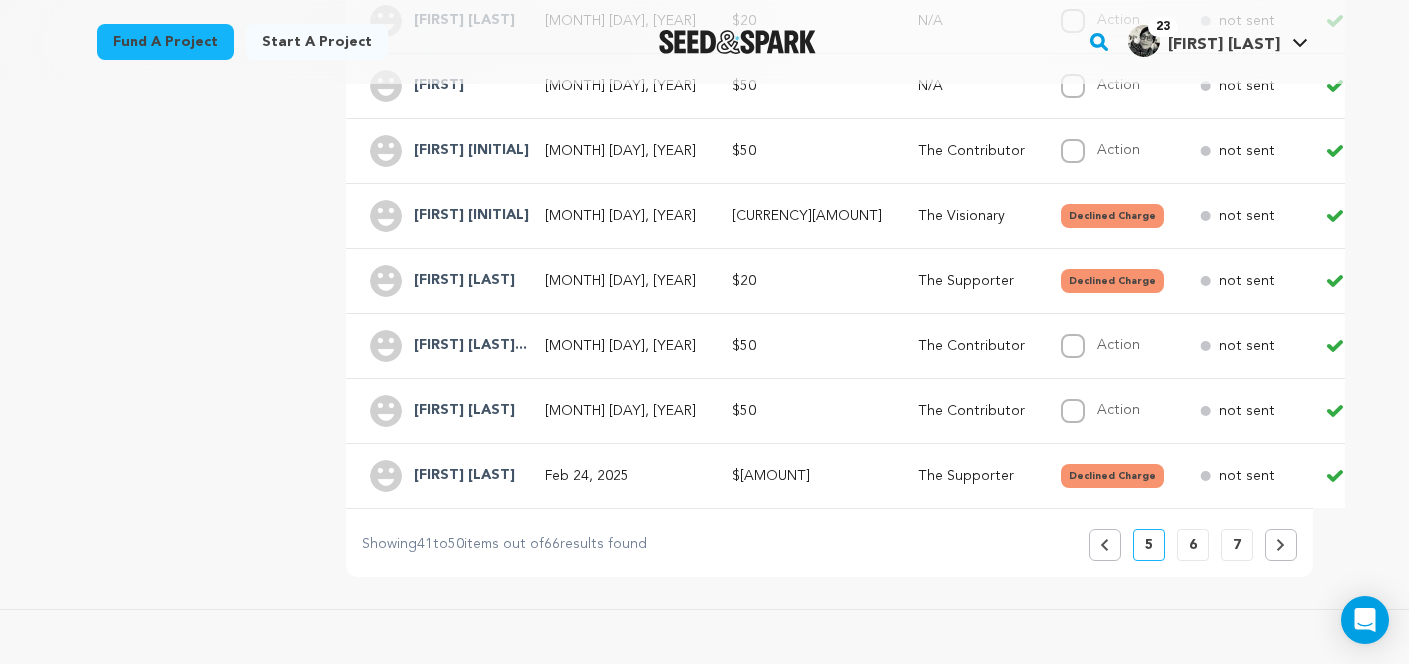 click on "$50" at bounding box center (801, 410) 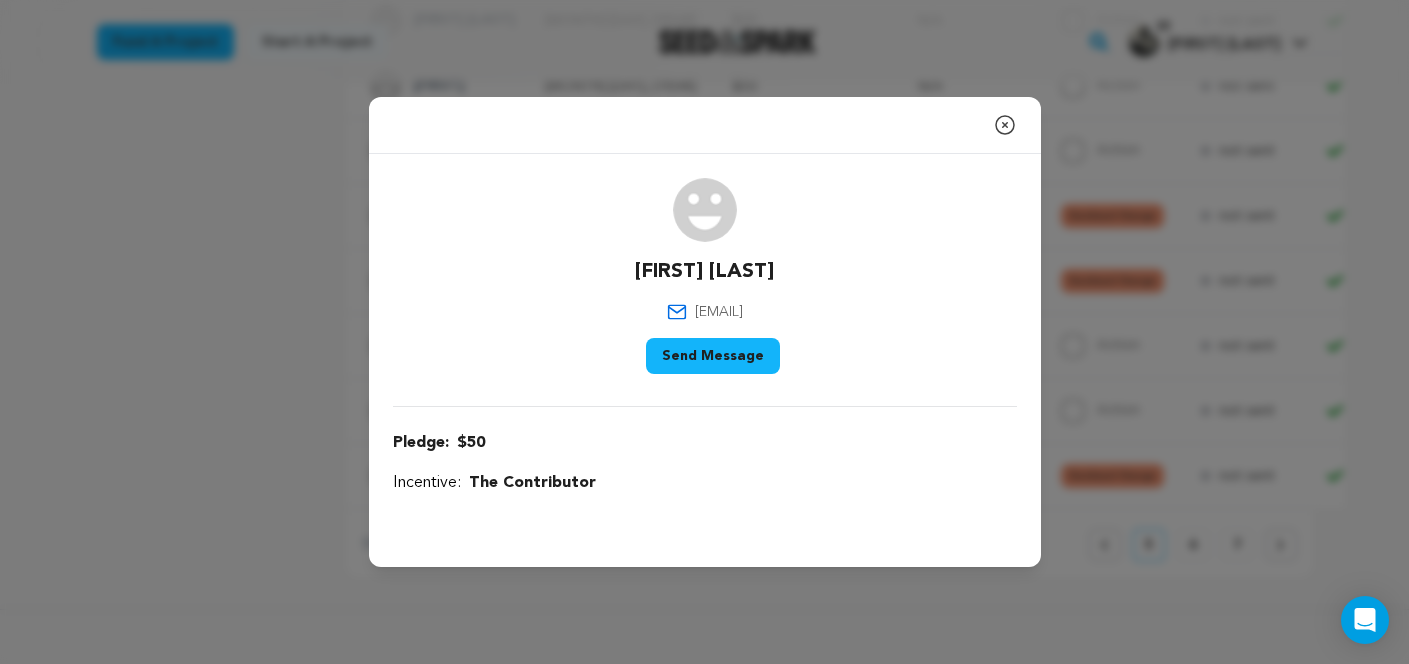 drag, startPoint x: 792, startPoint y: 313, endPoint x: 666, endPoint y: 304, distance: 126.32102 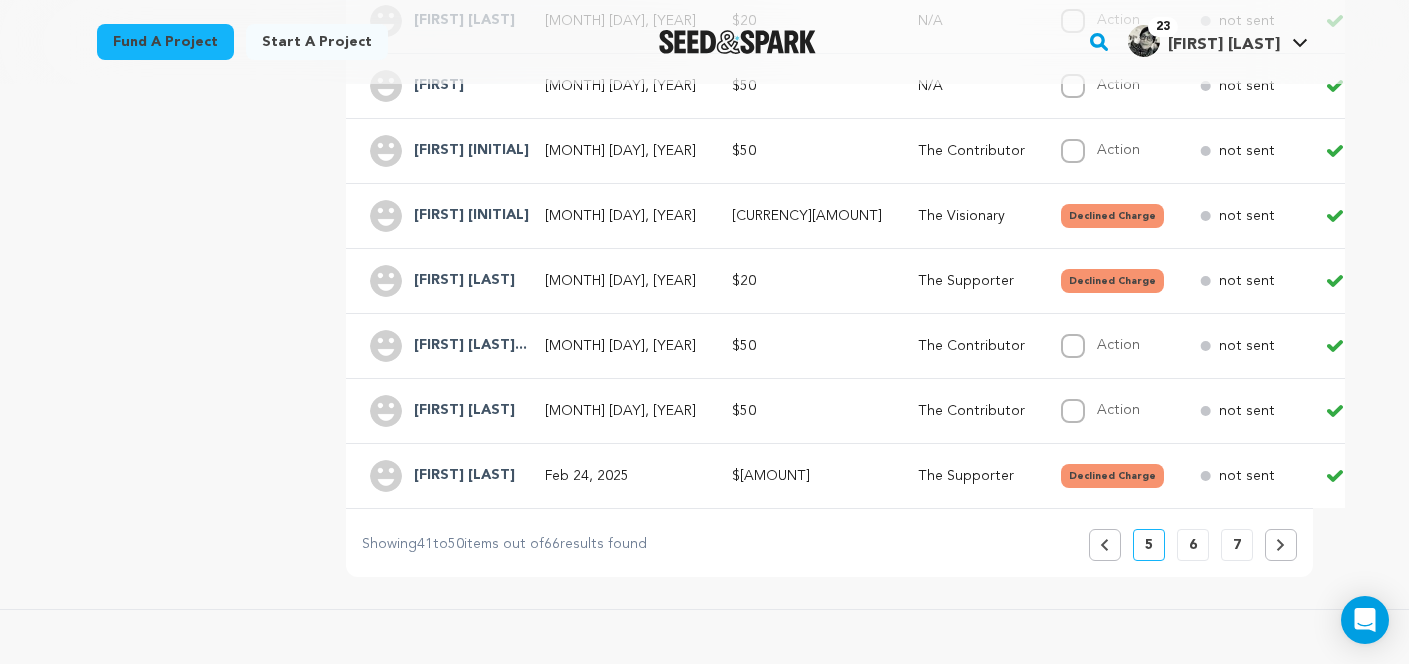 click 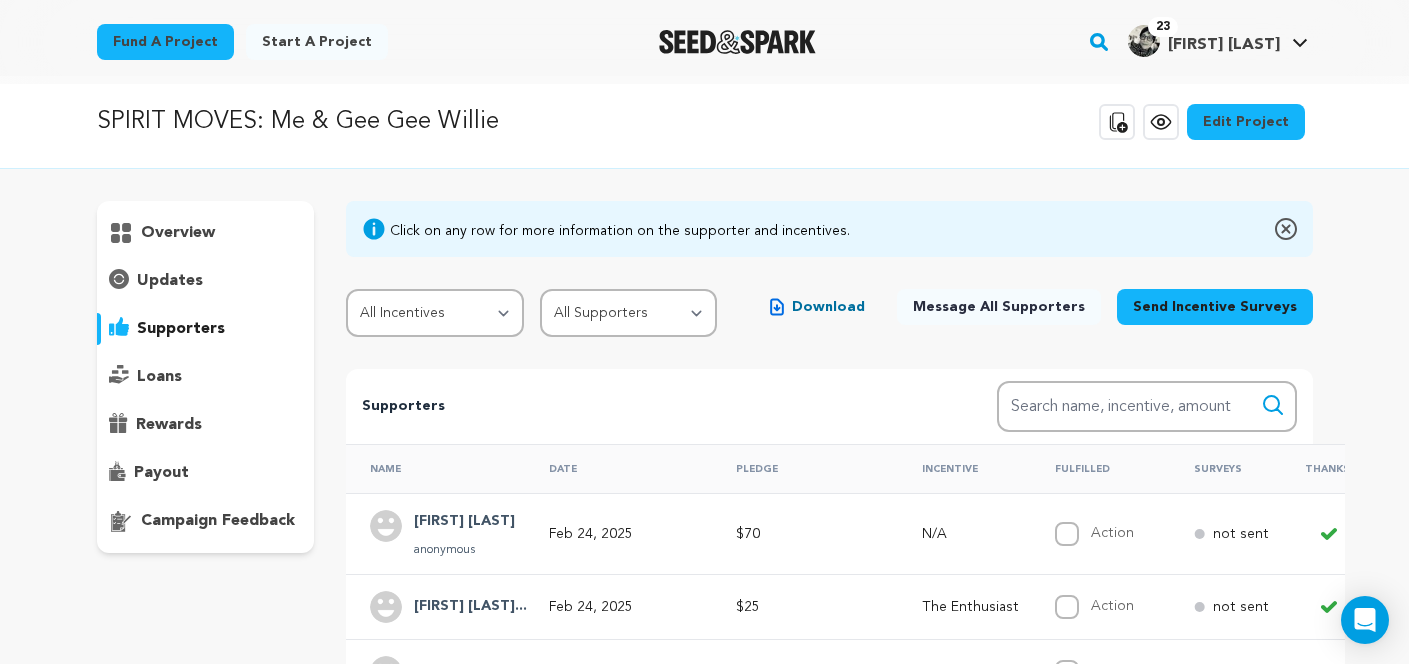 scroll, scrollTop: 0, scrollLeft: 0, axis: both 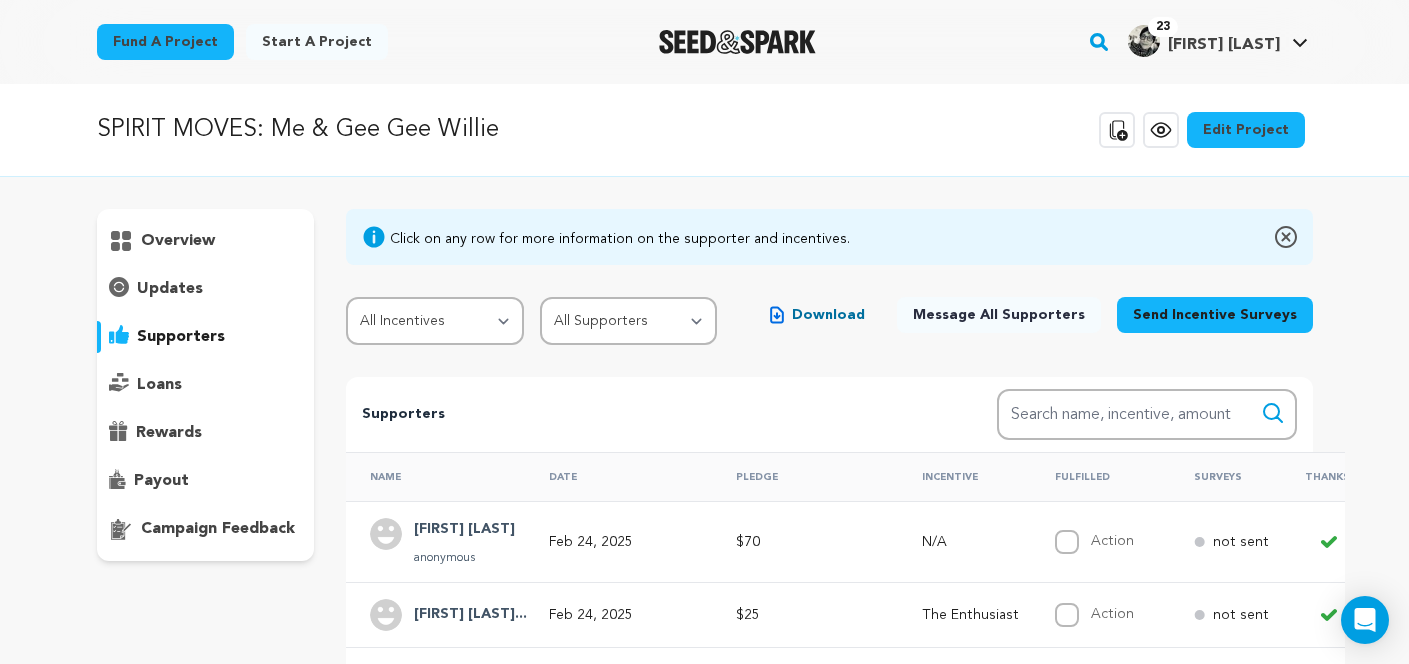 click on "Feb 24, 2025" at bounding box center [618, 541] 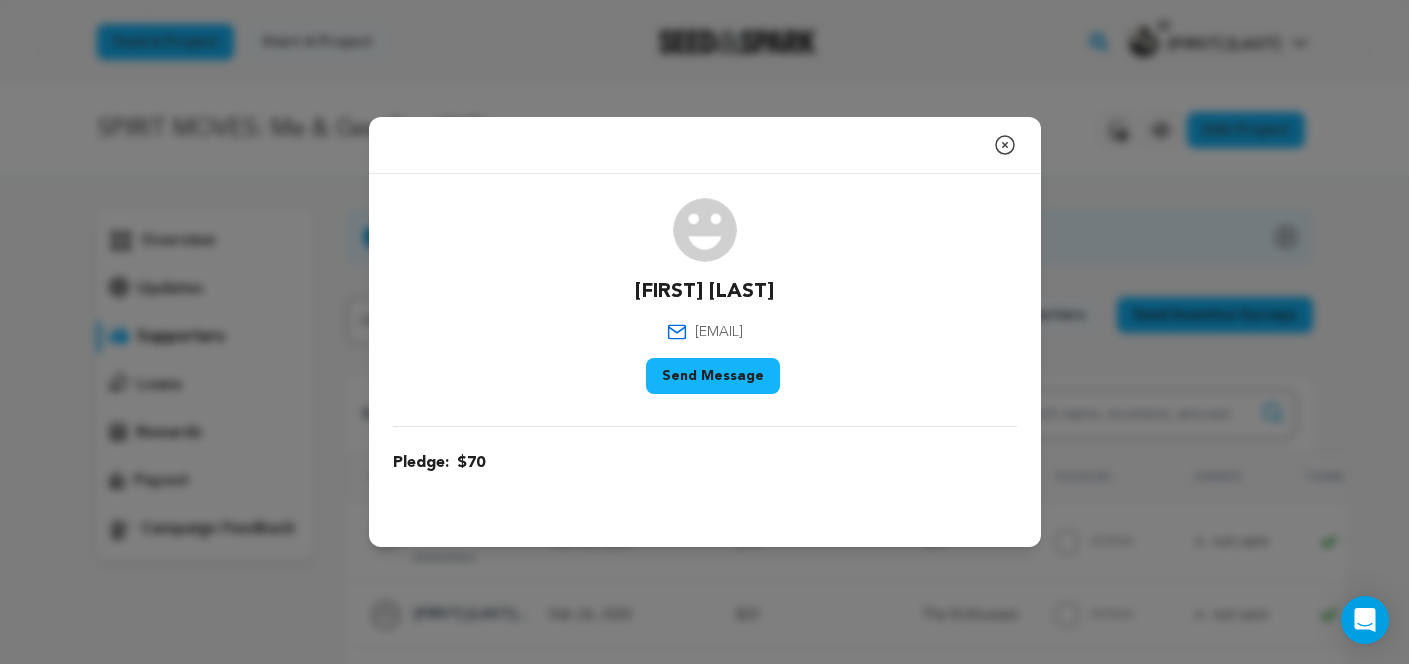drag, startPoint x: 810, startPoint y: 332, endPoint x: 646, endPoint y: 321, distance: 164.36848 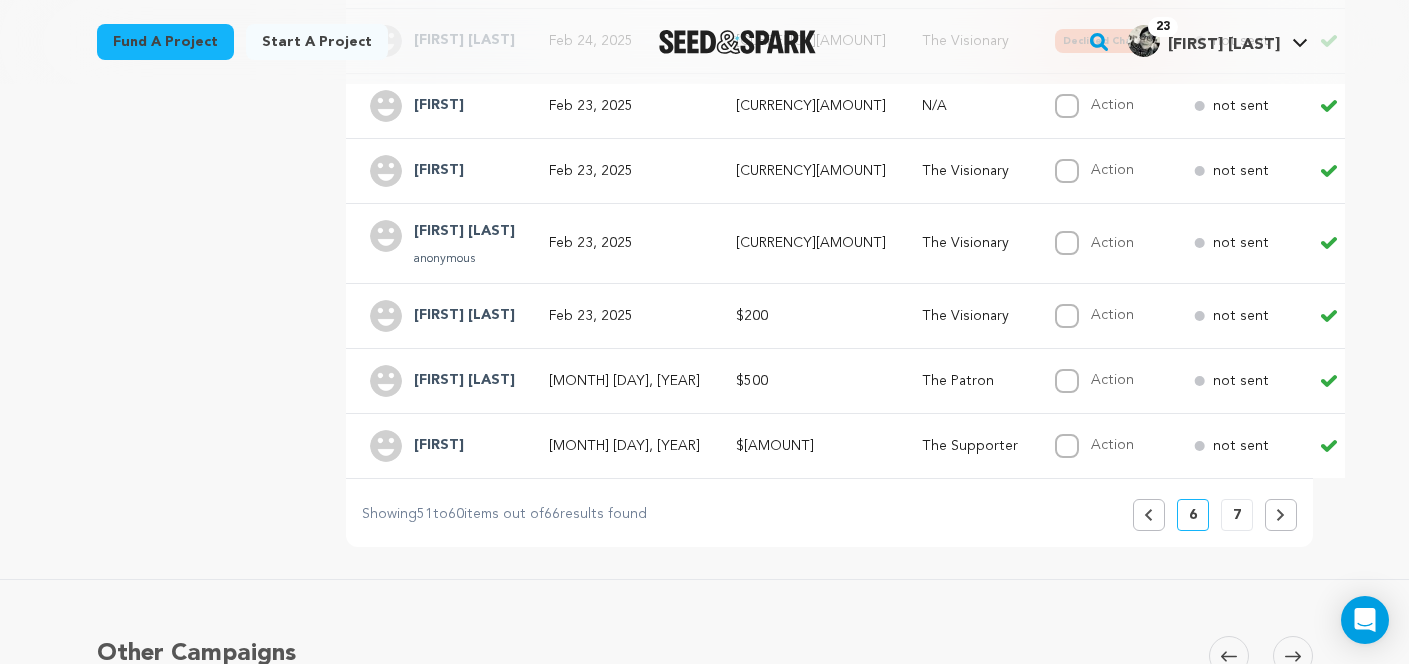 scroll, scrollTop: 705, scrollLeft: 0, axis: vertical 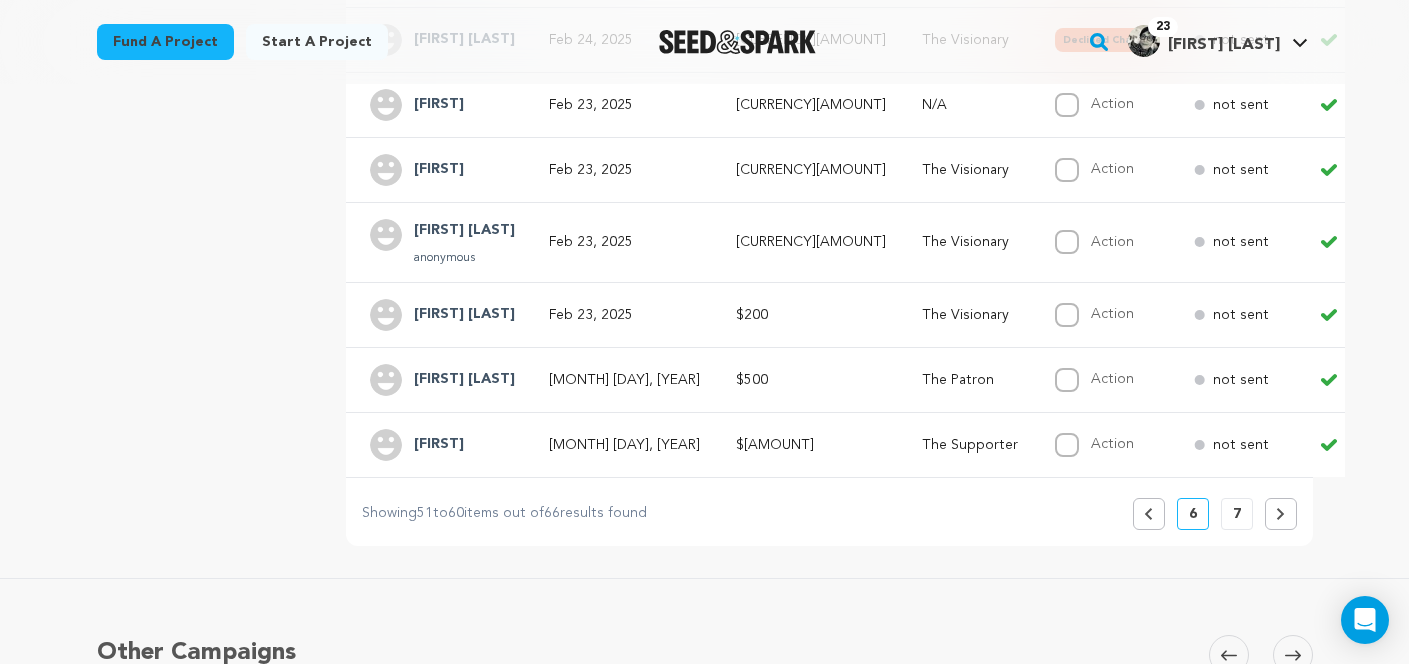 click 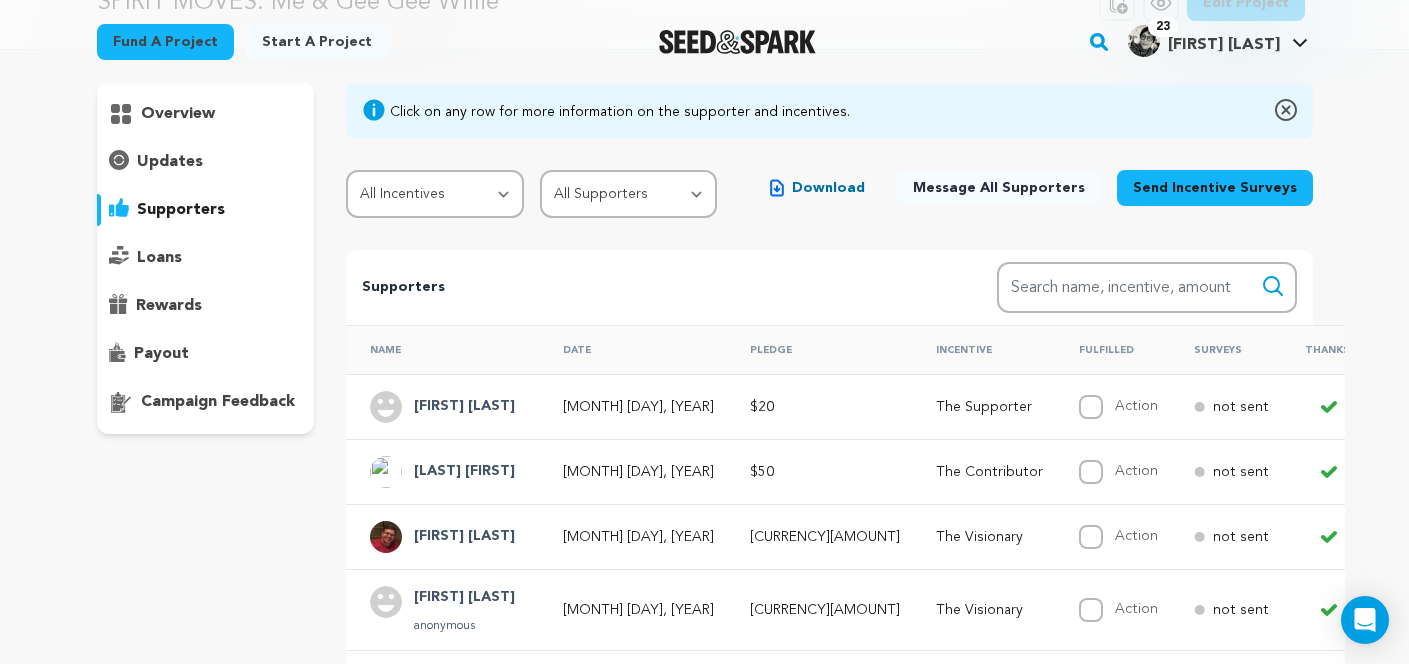 scroll, scrollTop: 131, scrollLeft: 0, axis: vertical 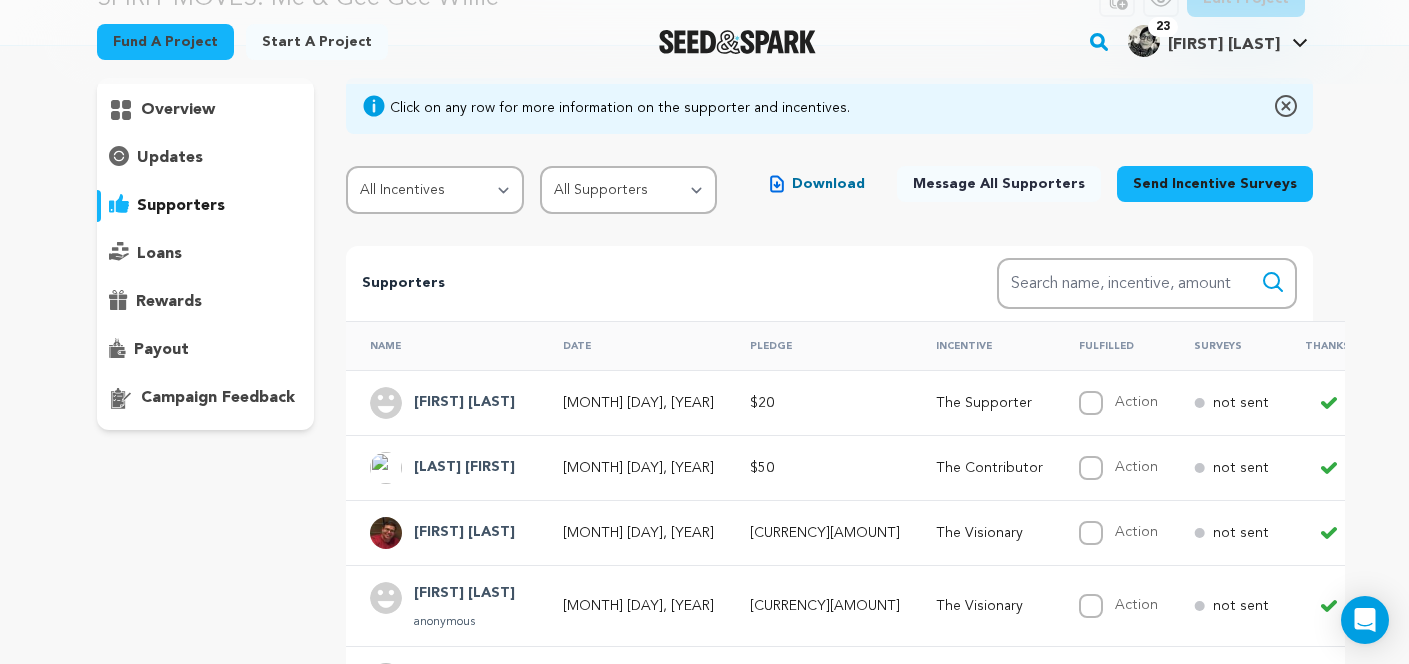 click on "[MONTH] [DAY], [YEAR]" at bounding box center (638, 403) 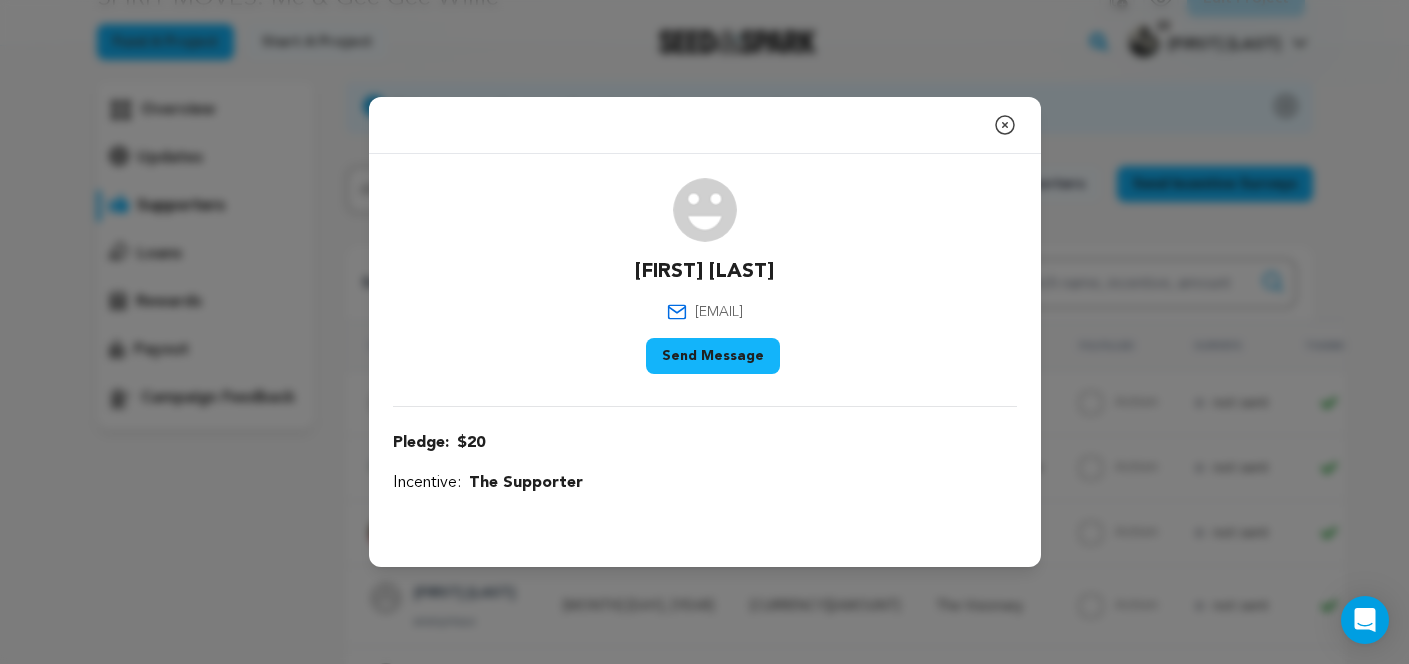 drag, startPoint x: 793, startPoint y: 311, endPoint x: 691, endPoint y: 297, distance: 102.9563 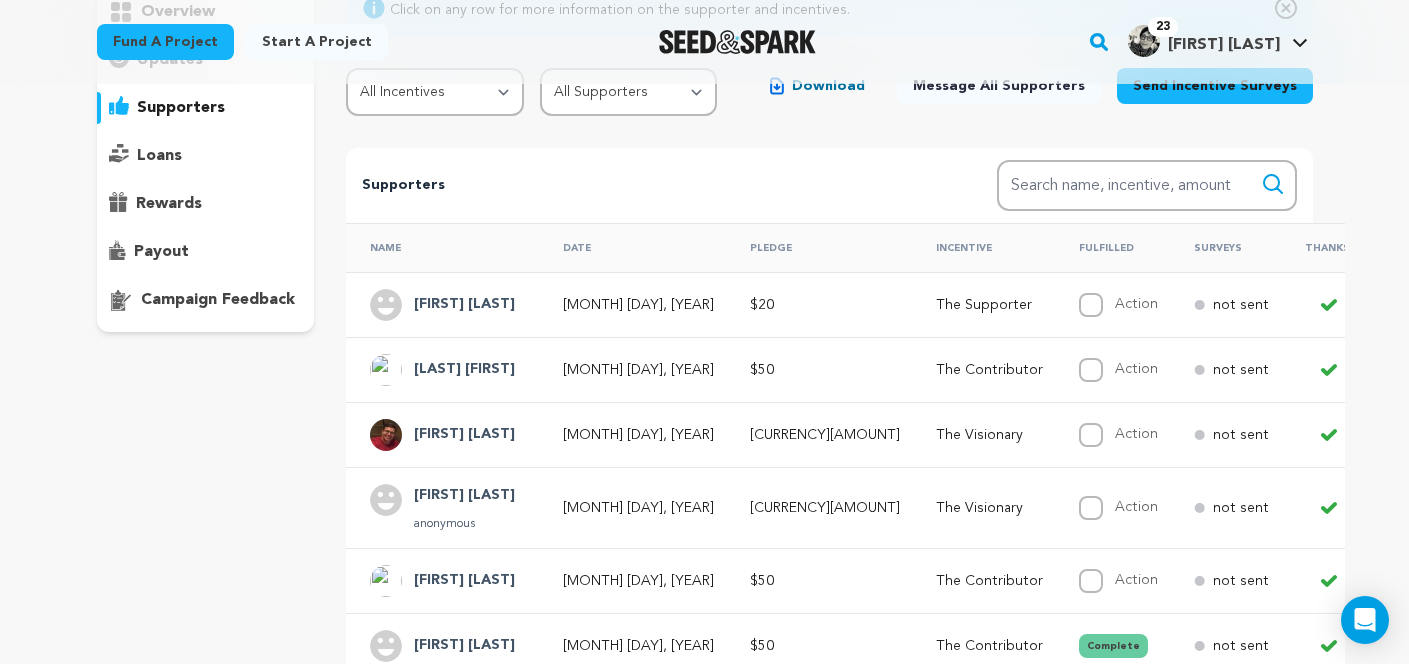 scroll, scrollTop: 237, scrollLeft: 0, axis: vertical 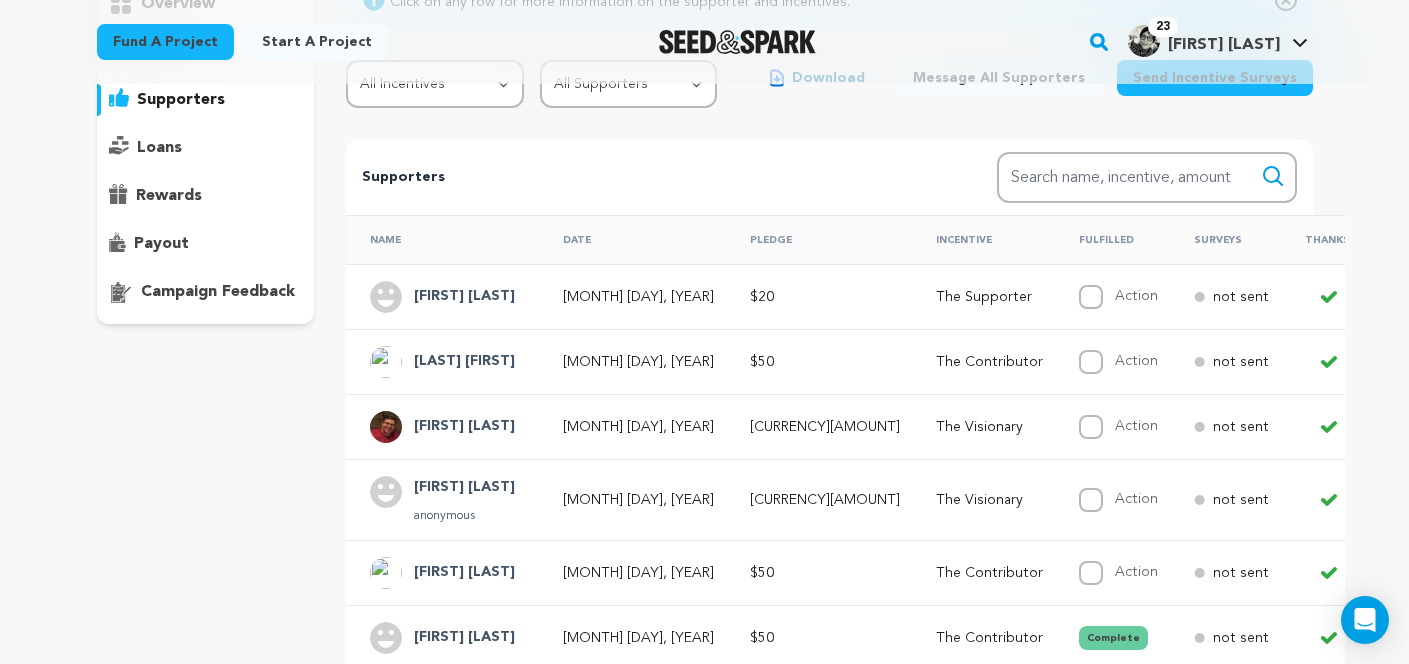 click on "$50" at bounding box center (819, 361) 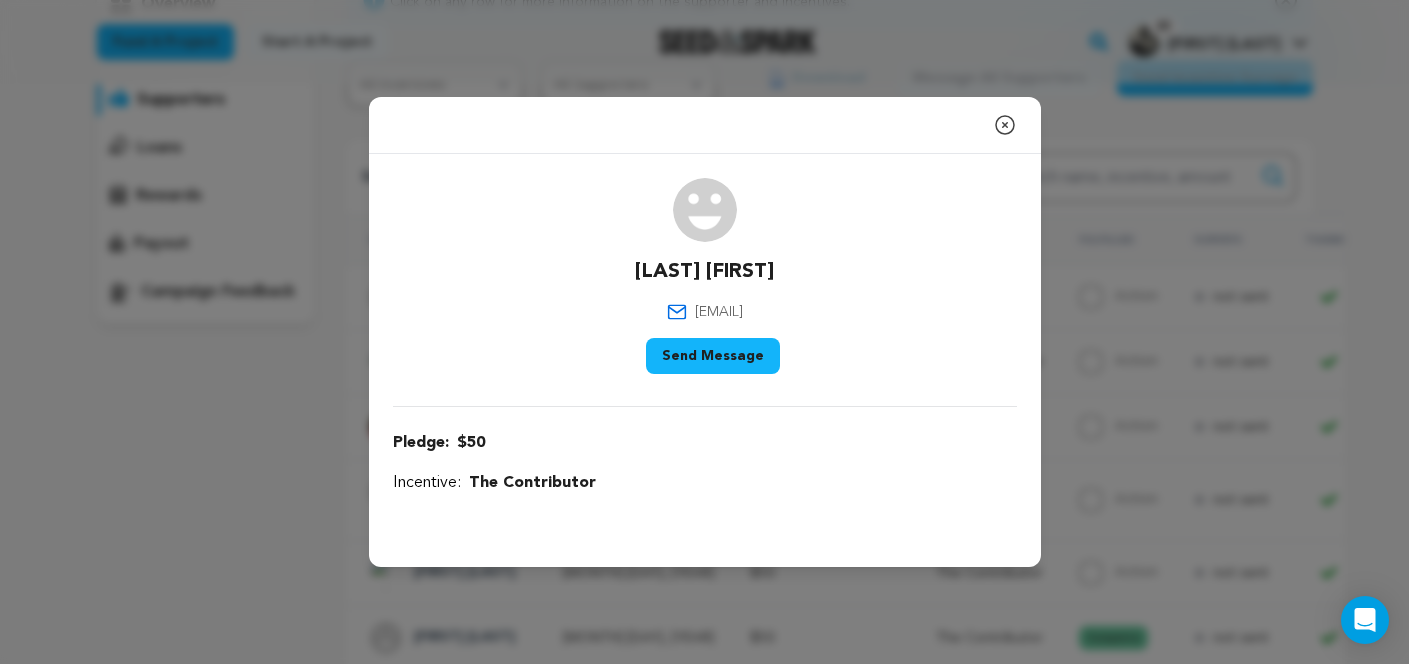 drag, startPoint x: 794, startPoint y: 310, endPoint x: 645, endPoint y: 306, distance: 149.05368 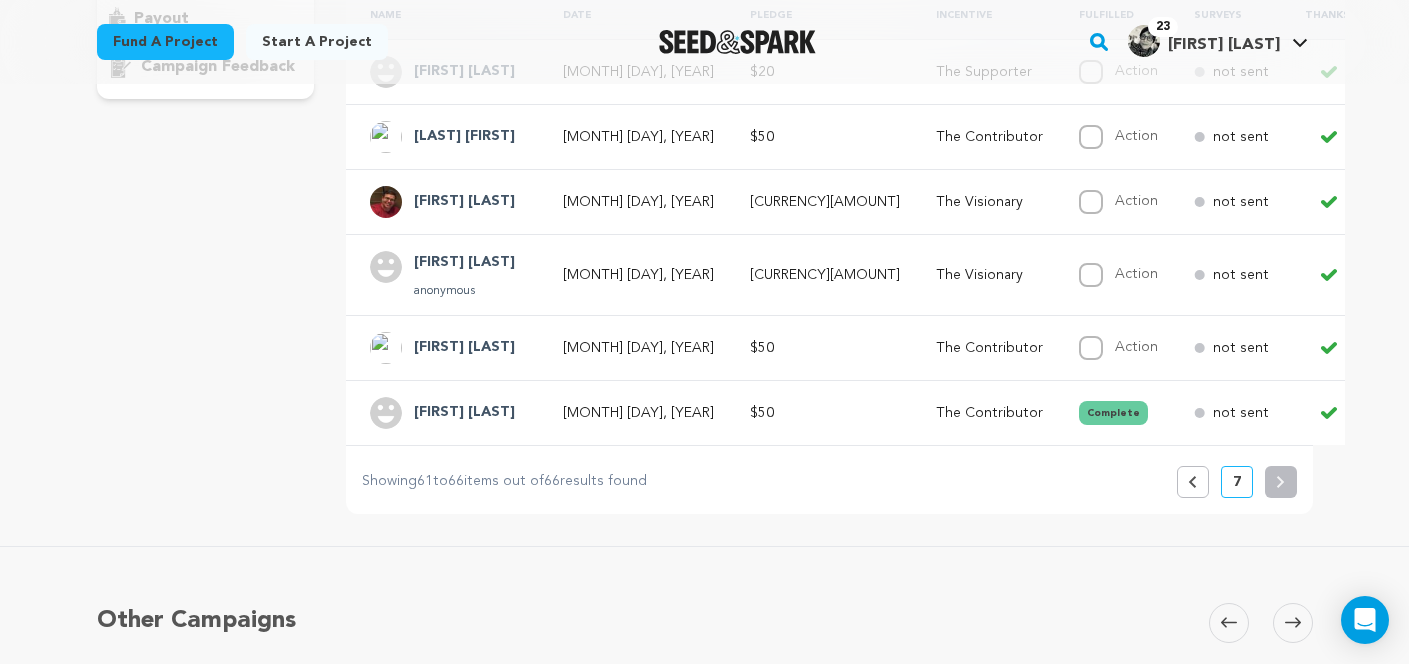 scroll, scrollTop: 468, scrollLeft: 0, axis: vertical 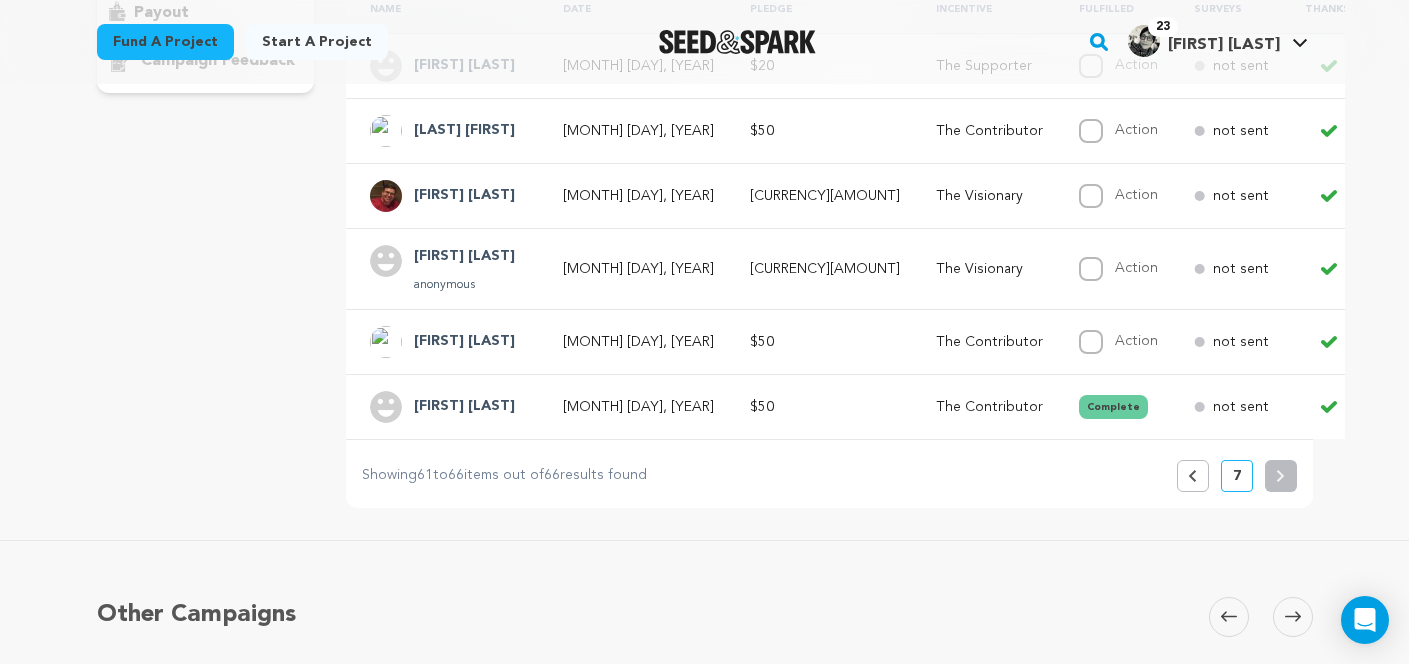 click 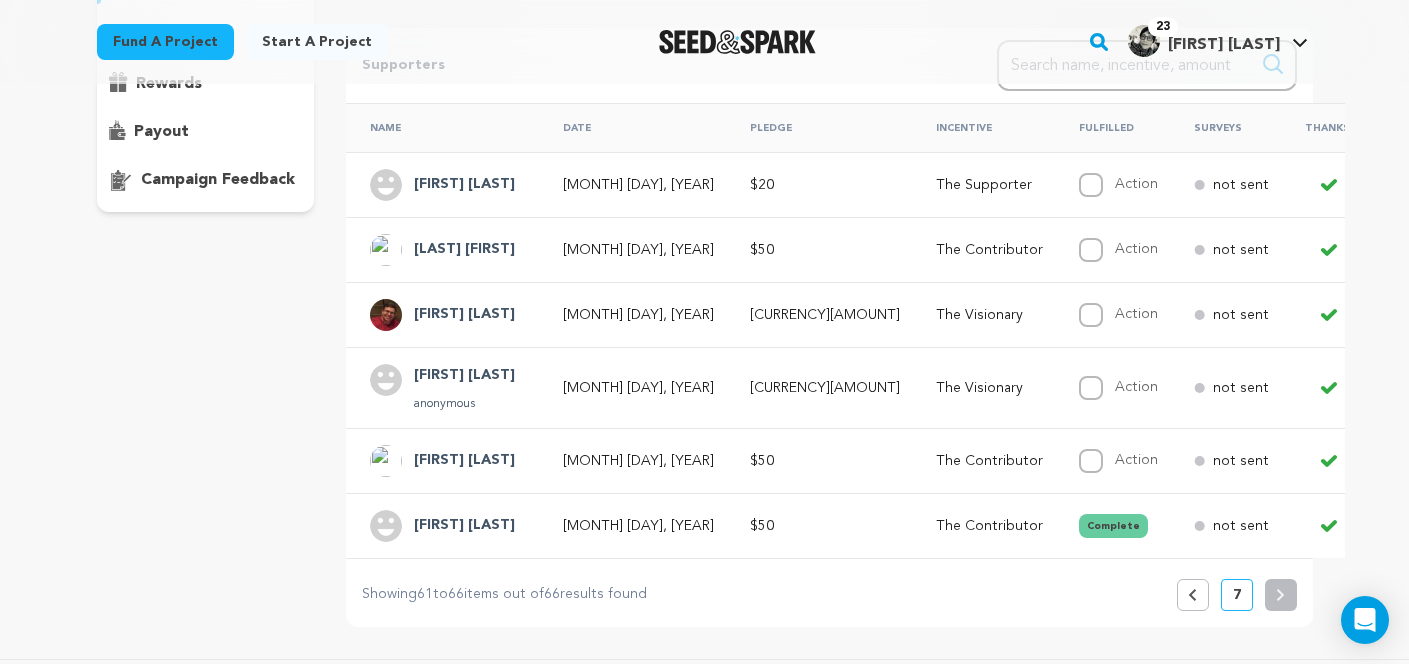 scroll, scrollTop: 348, scrollLeft: 0, axis: vertical 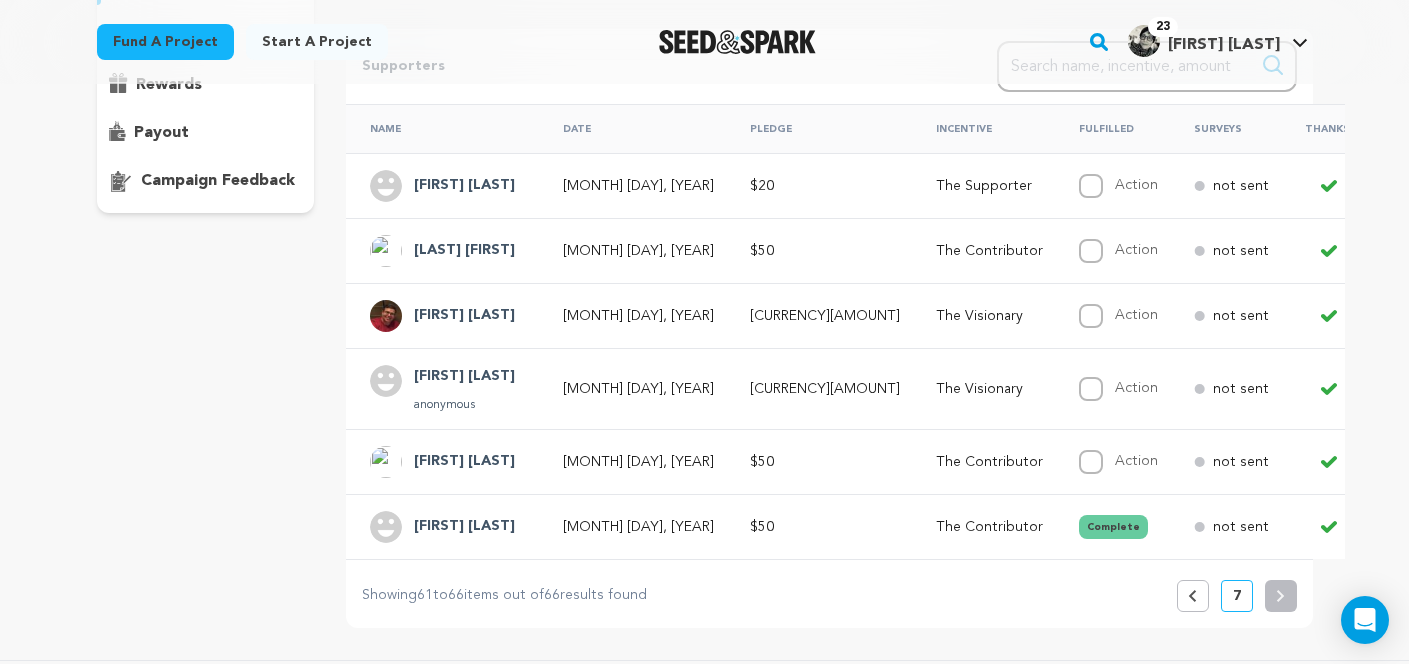 click 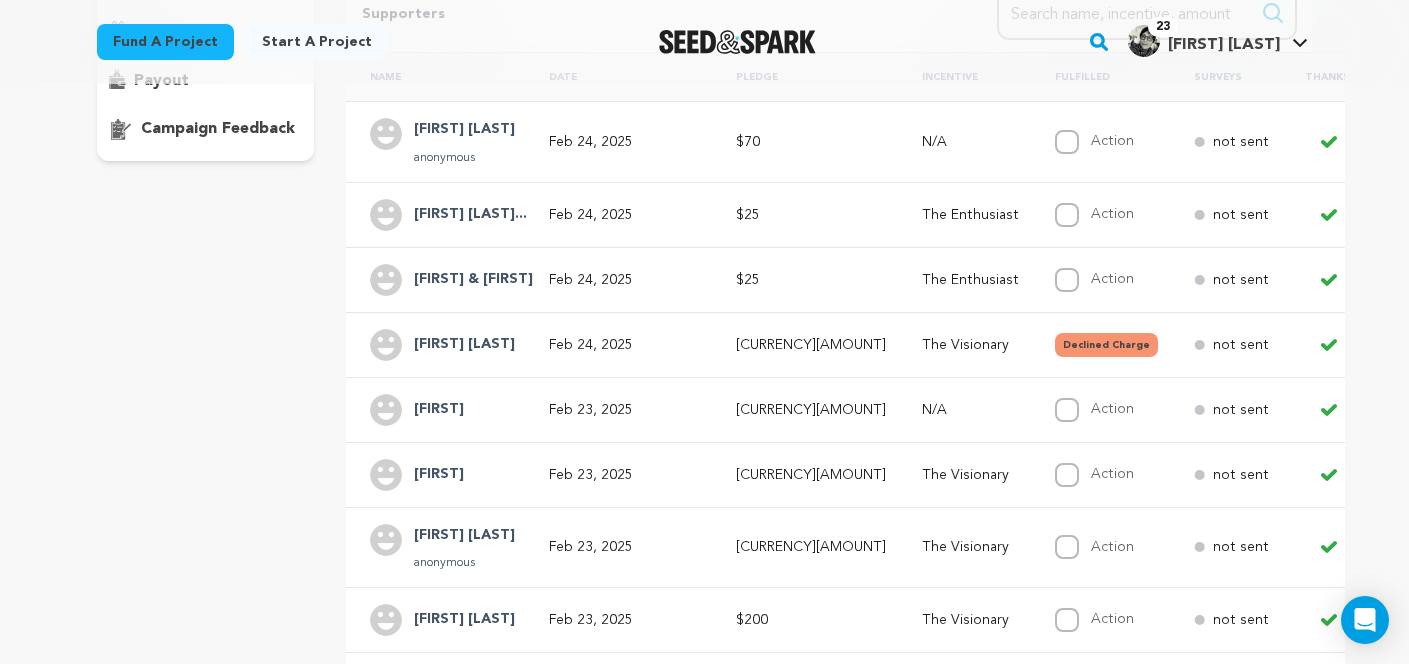 scroll, scrollTop: 407, scrollLeft: 0, axis: vertical 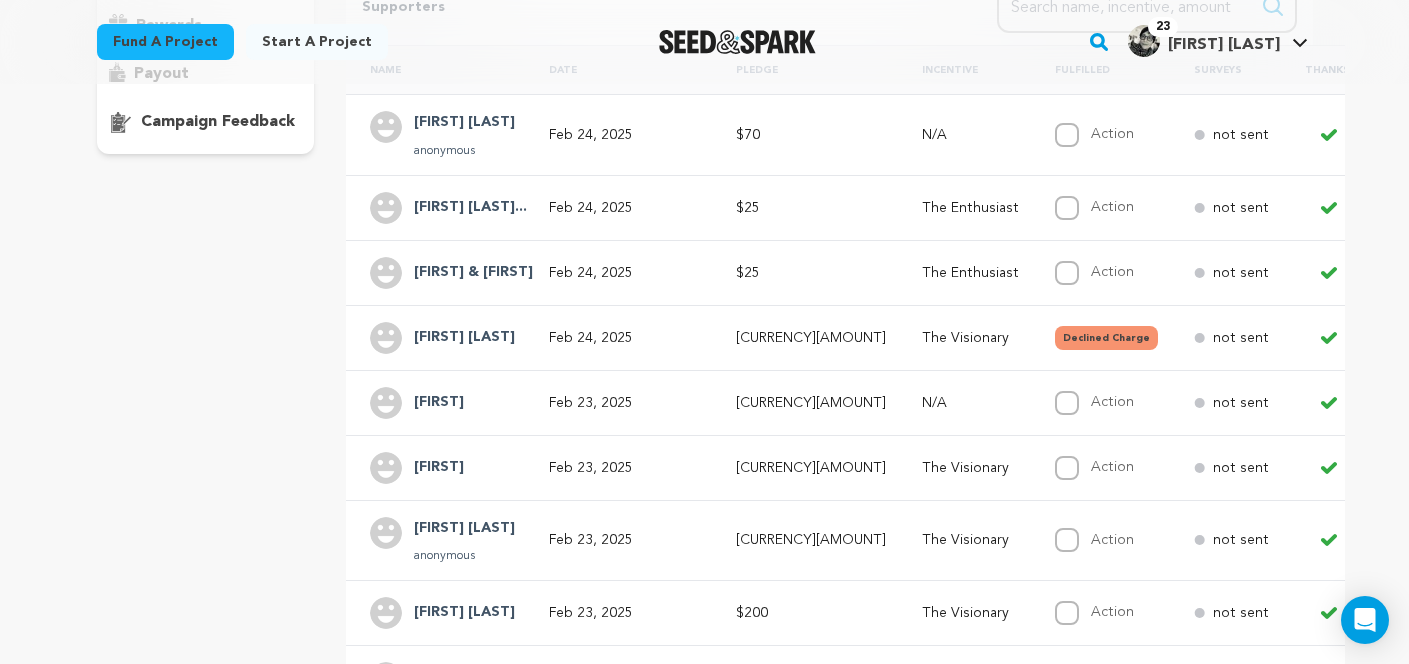 click on "[CURRENCY][AMOUNT]" at bounding box center (811, 403) 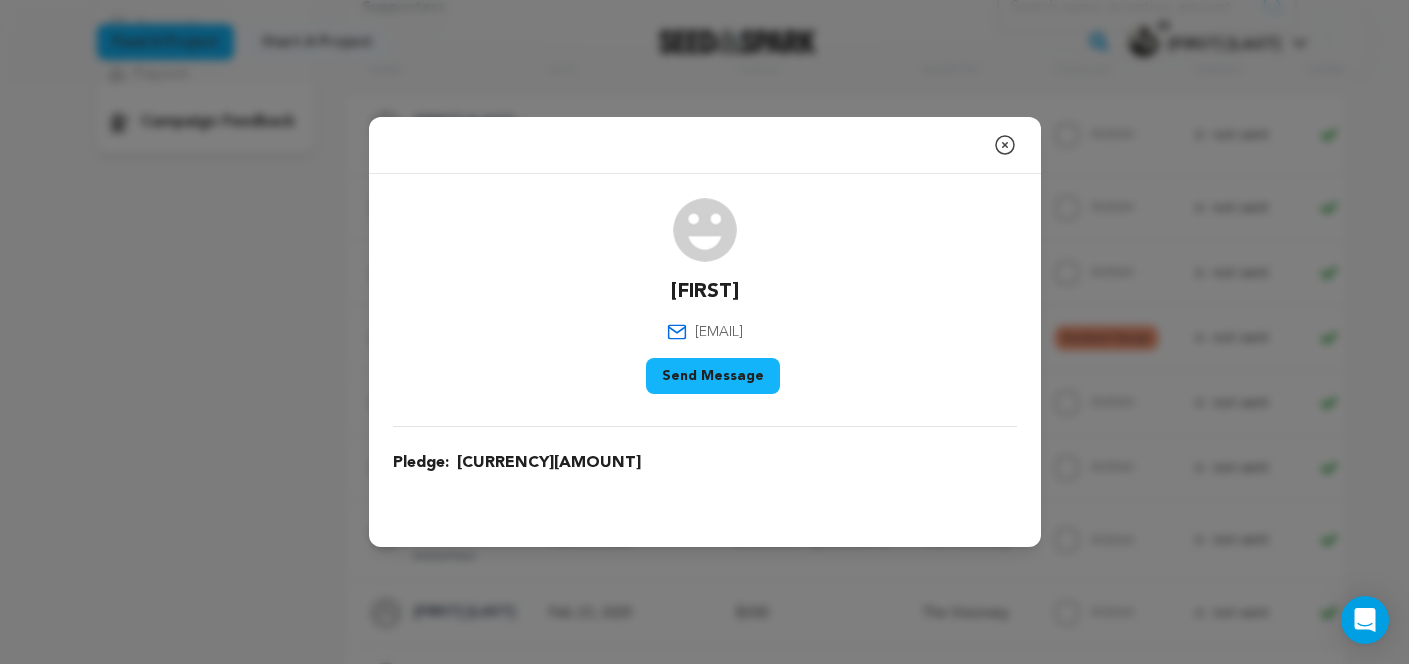 click 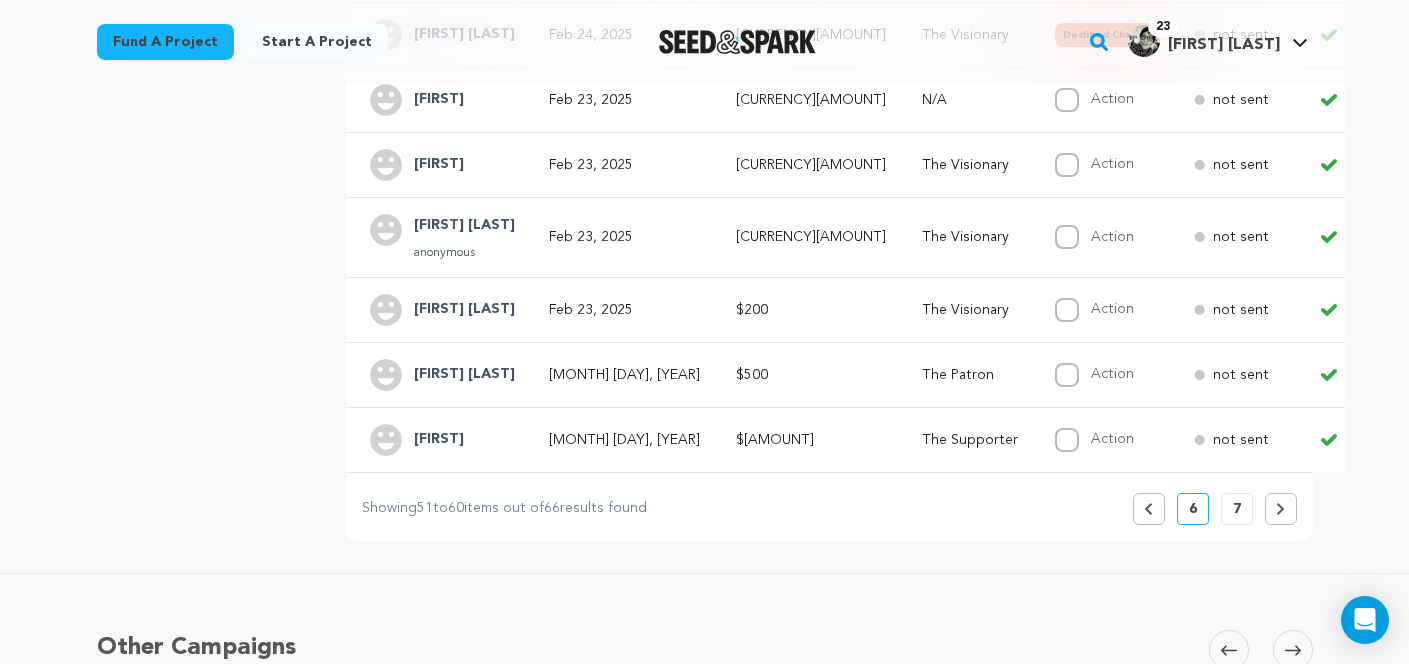 scroll, scrollTop: 714, scrollLeft: 0, axis: vertical 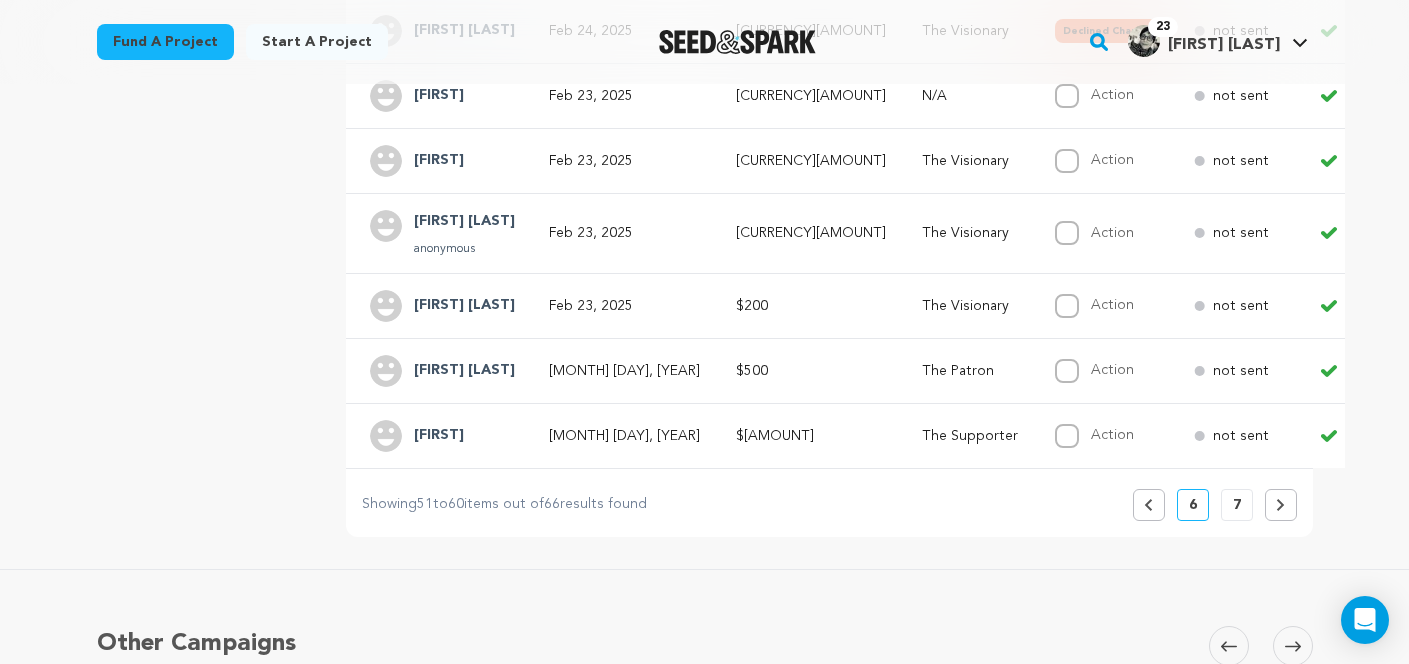 click on "Previous" at bounding box center (1149, 505) 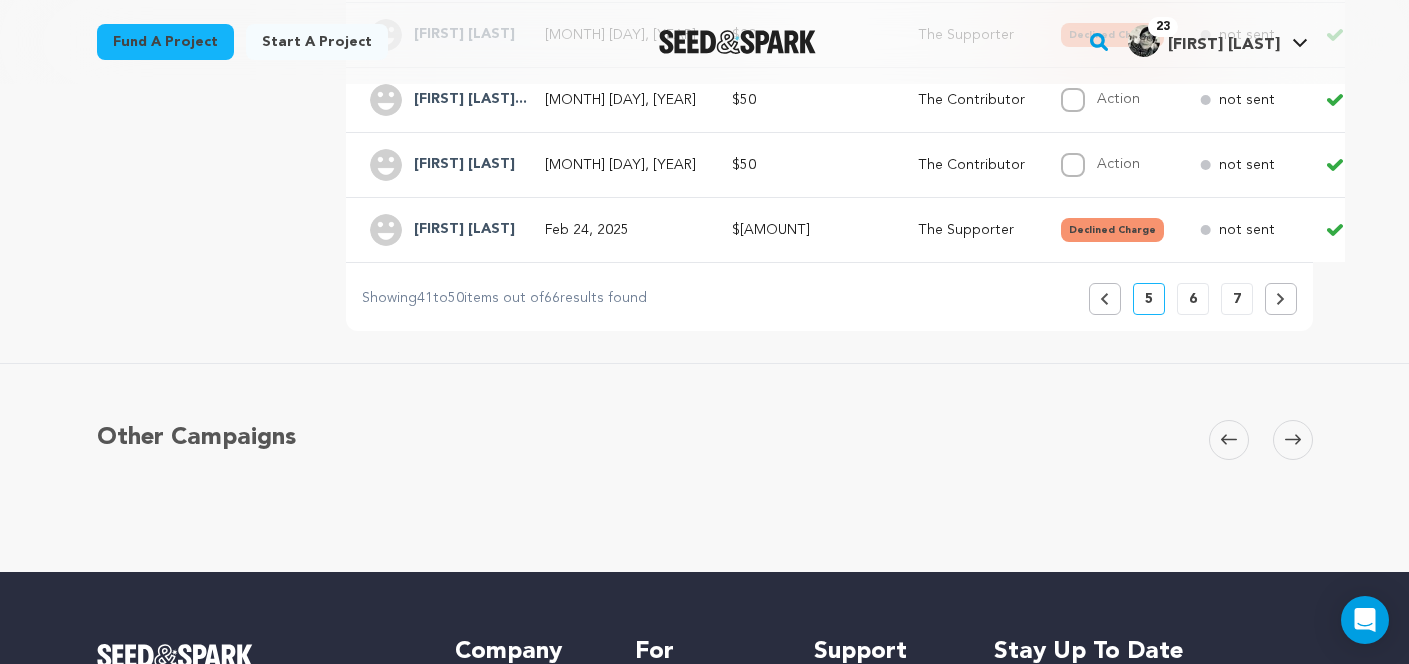scroll, scrollTop: 903, scrollLeft: 0, axis: vertical 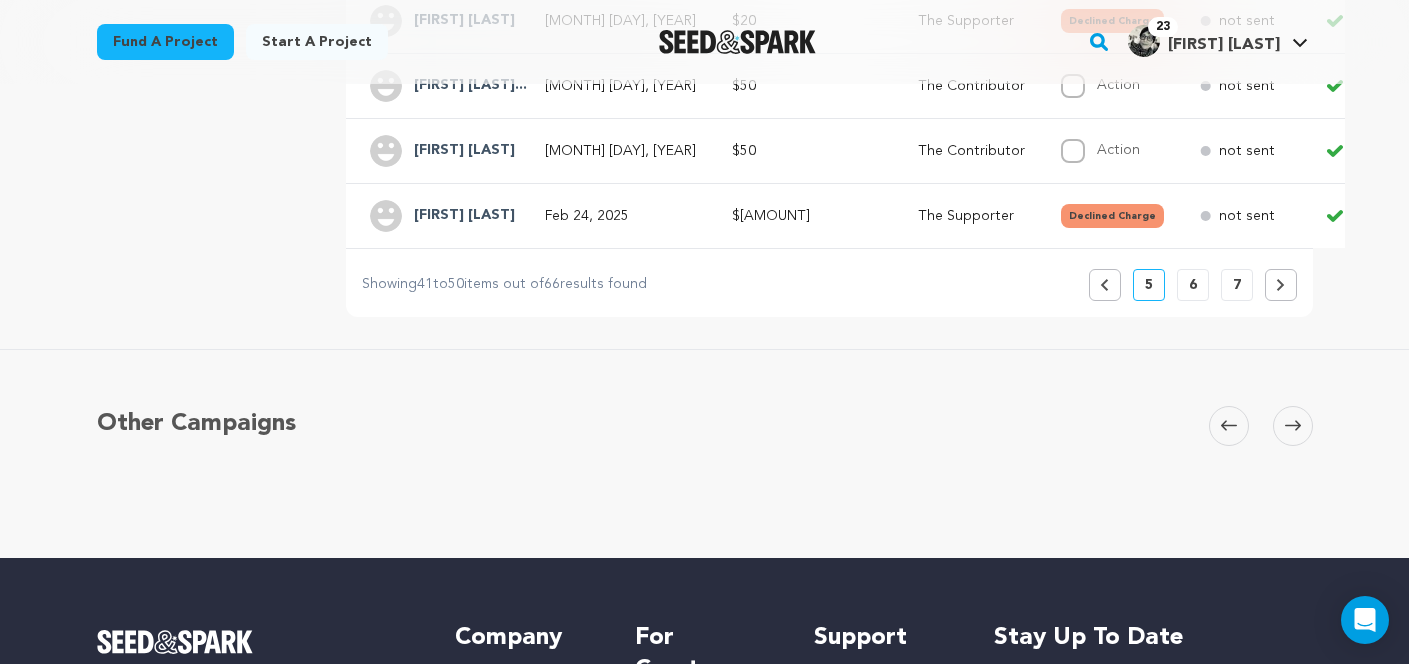 click on "7" at bounding box center [1237, 285] 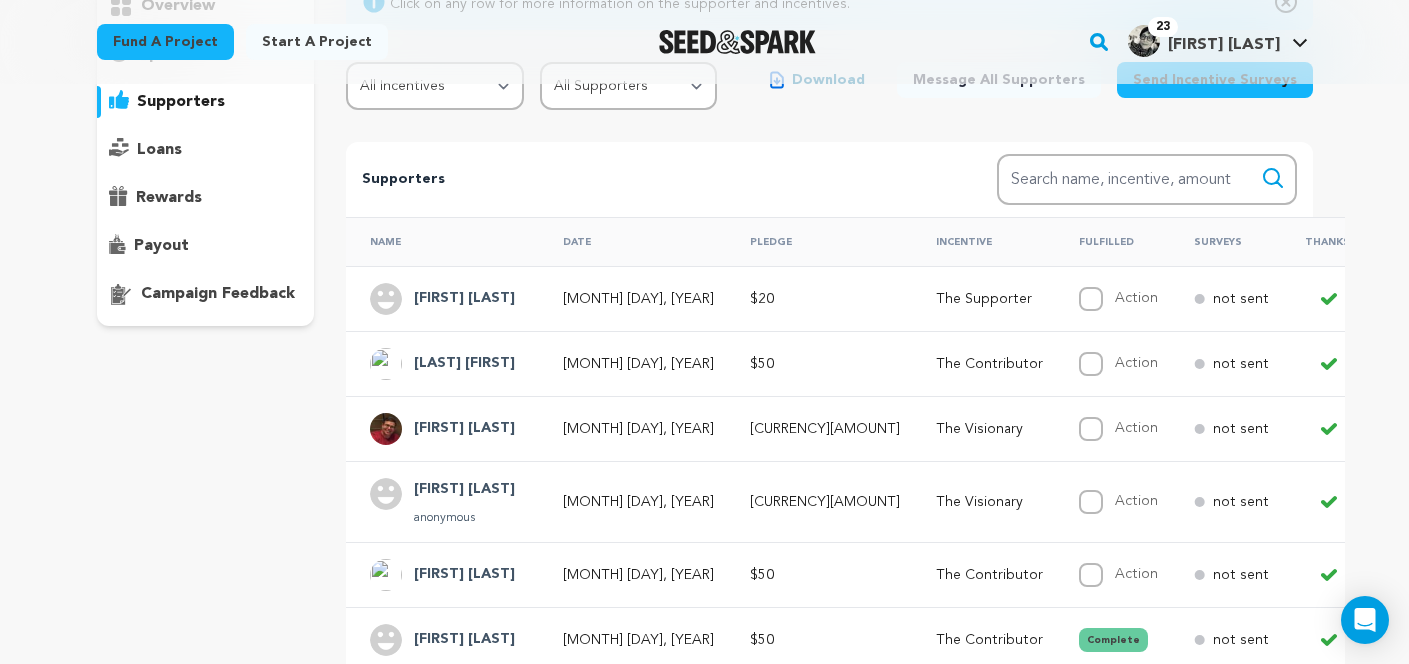 scroll, scrollTop: 234, scrollLeft: 0, axis: vertical 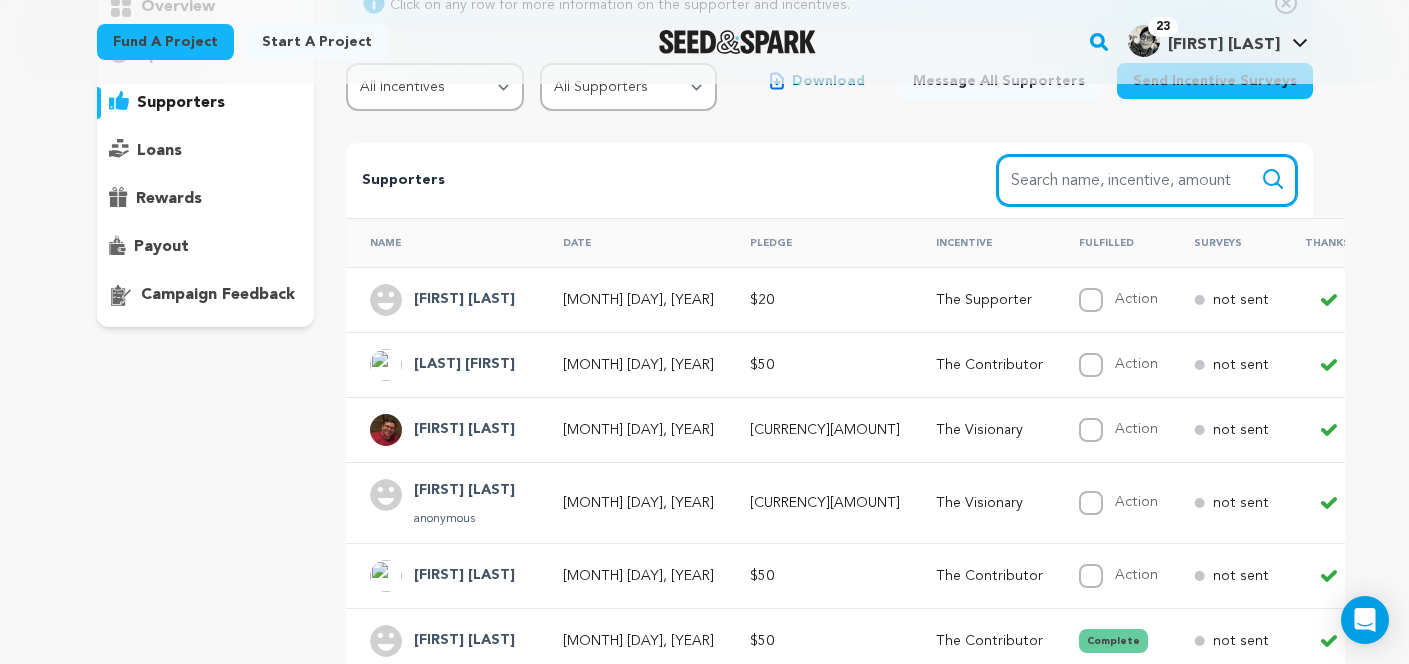 click on "Search name, item" at bounding box center [1147, 180] 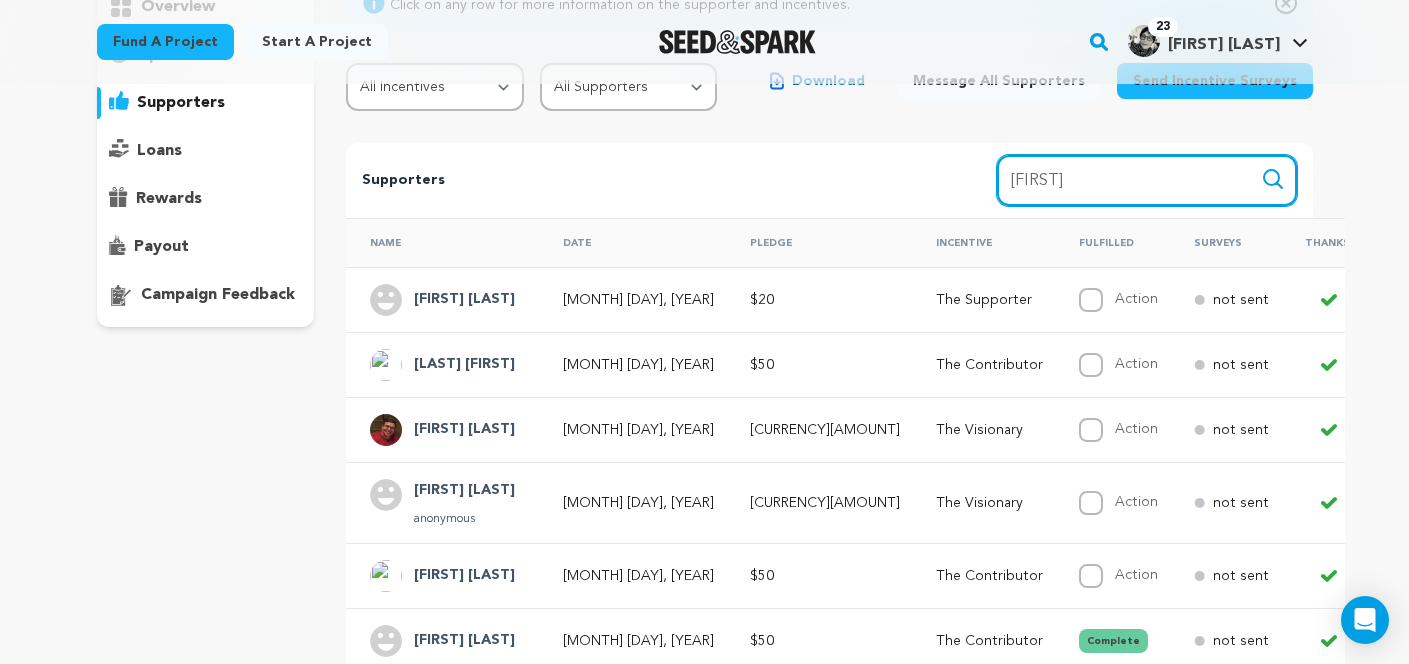 click on "Search" at bounding box center [1273, 179] 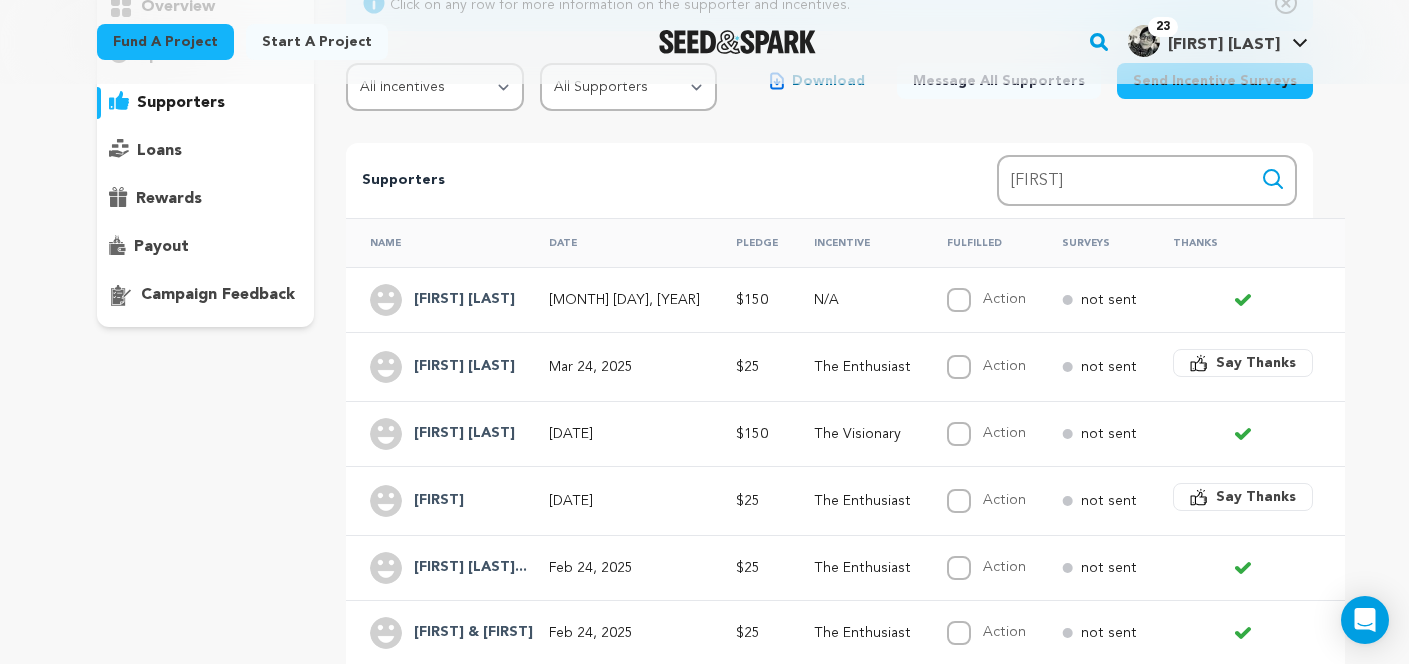 click on "[FIRST] [LAST]" at bounding box center [464, 434] 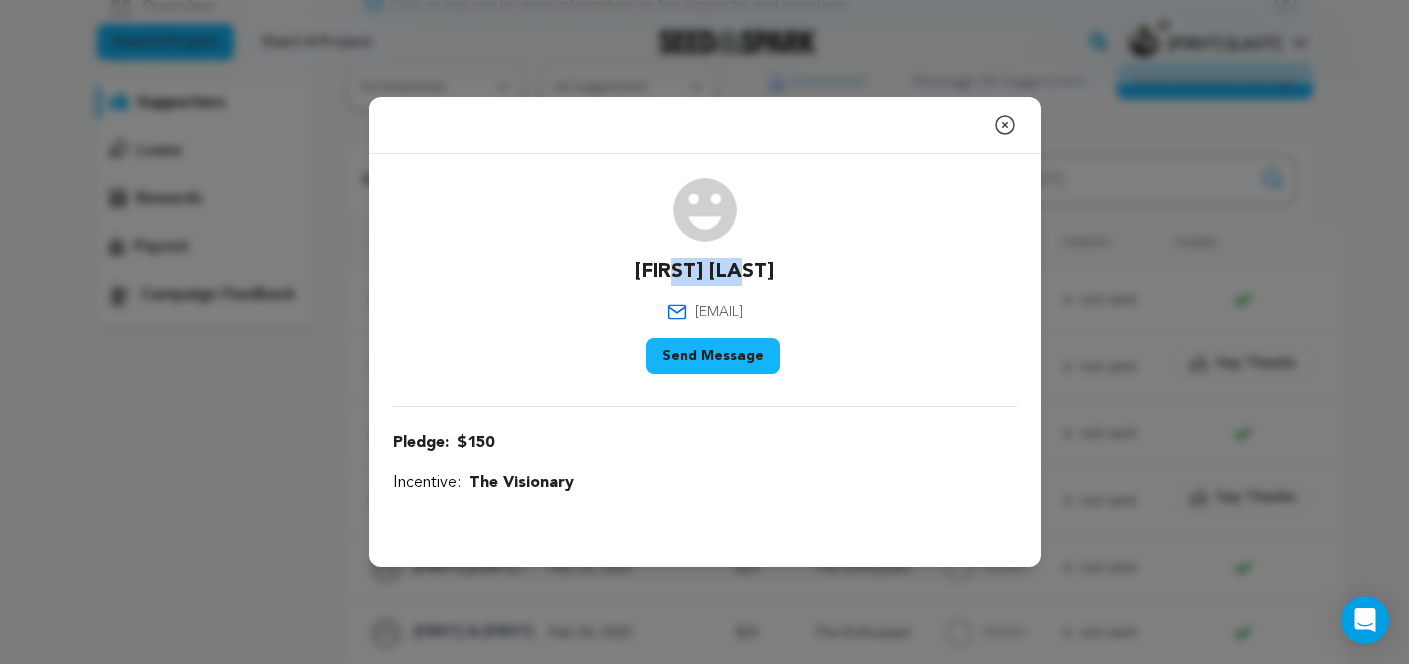 drag, startPoint x: 760, startPoint y: 267, endPoint x: 690, endPoint y: 266, distance: 70.00714 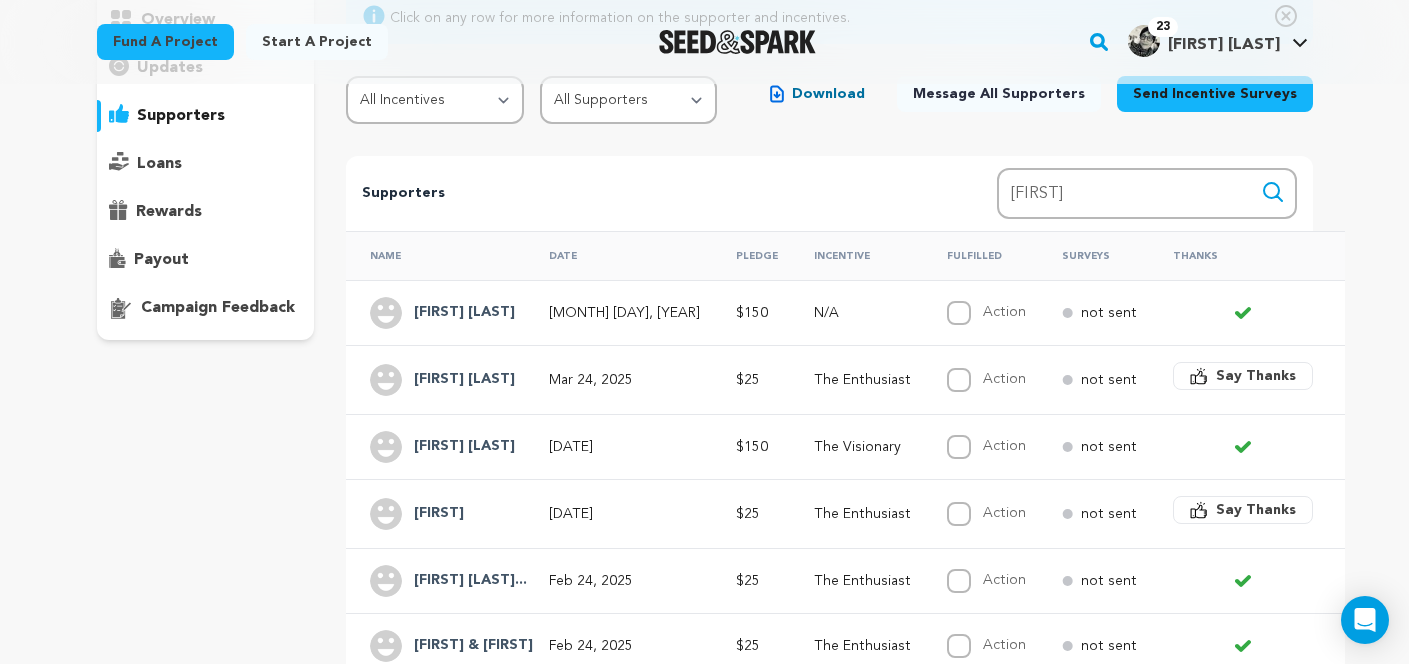 scroll, scrollTop: 208, scrollLeft: 0, axis: vertical 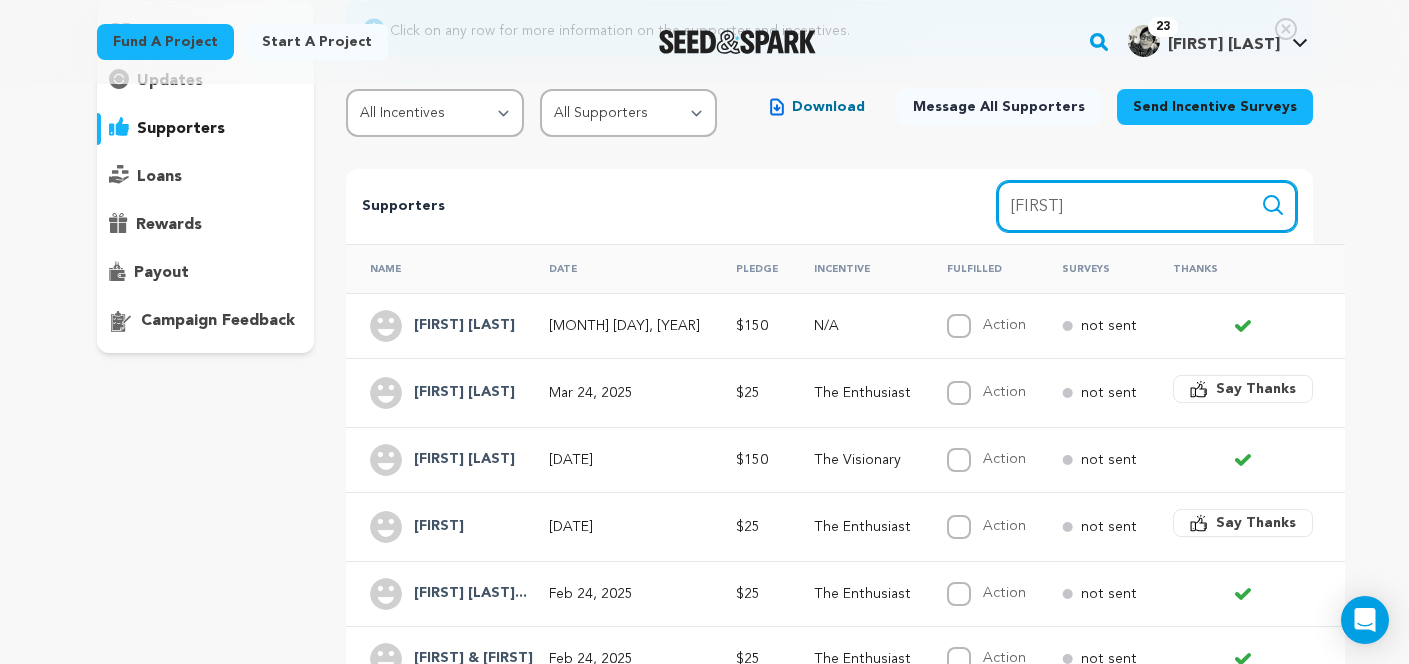 click on "[FIRST]" at bounding box center (1147, 206) 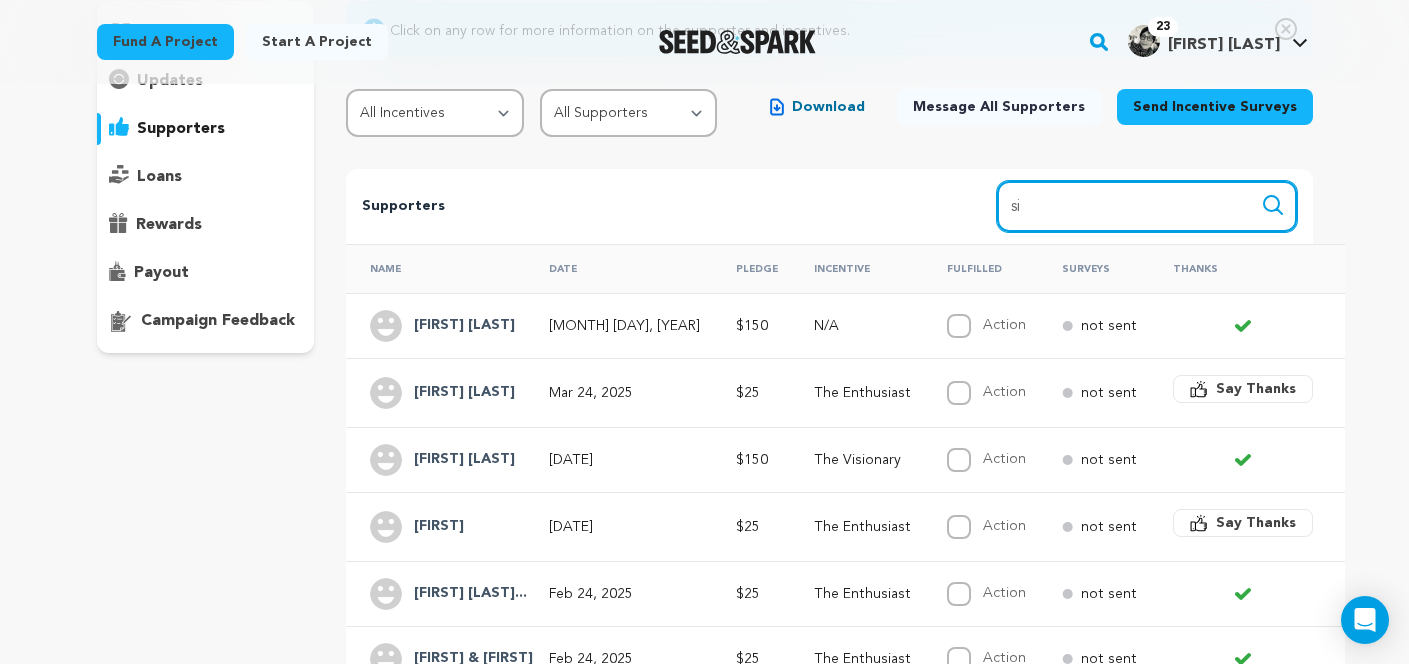 type on "[FIRST]" 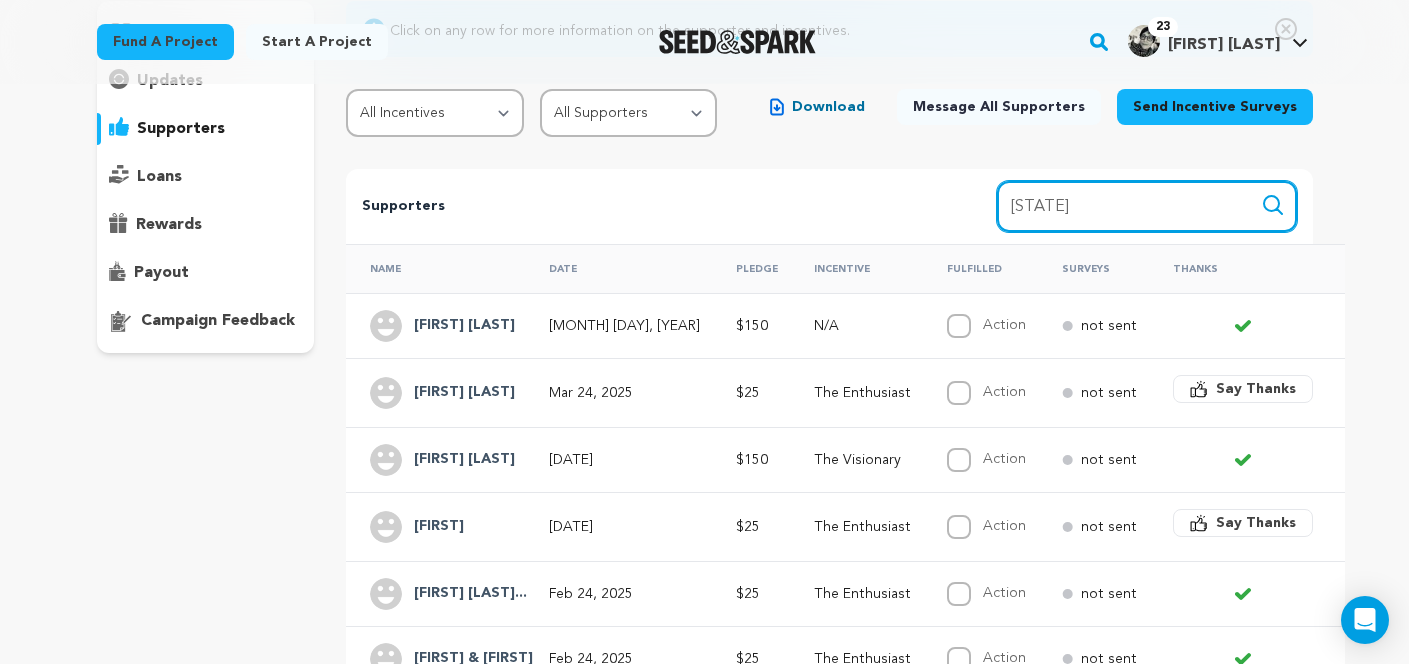 type on "[STATE]" 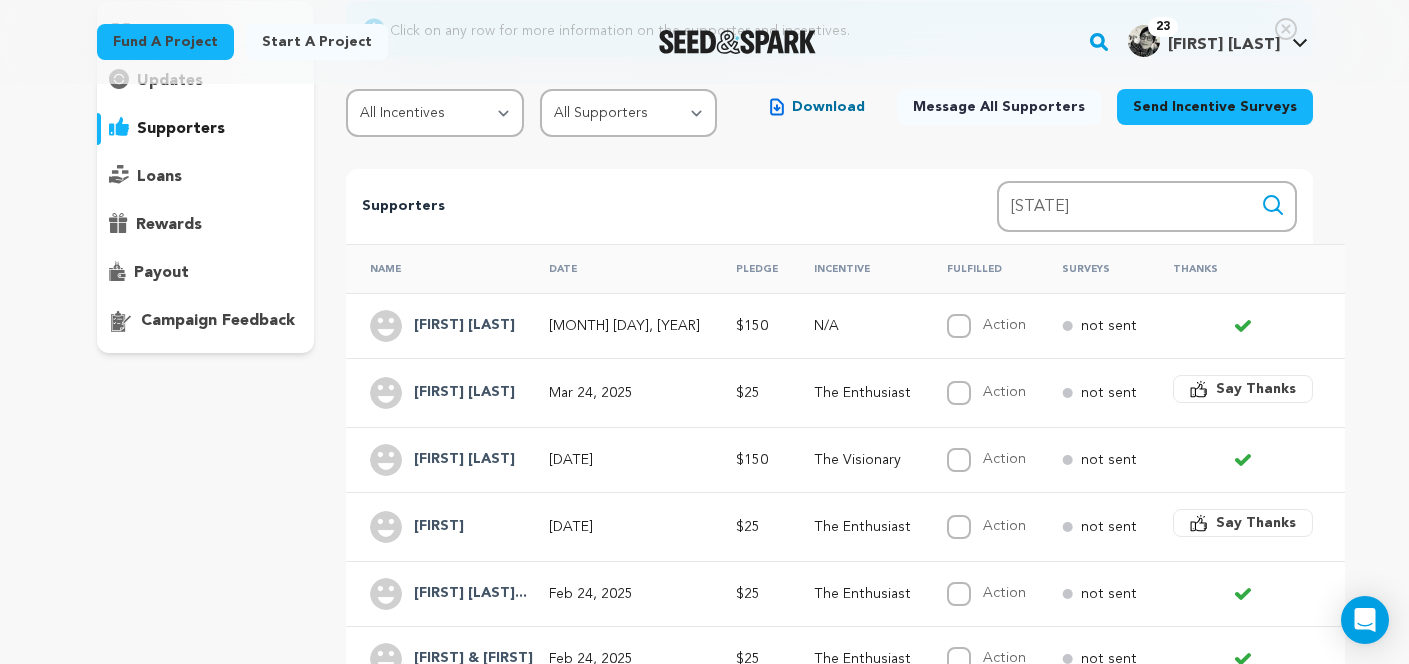 click 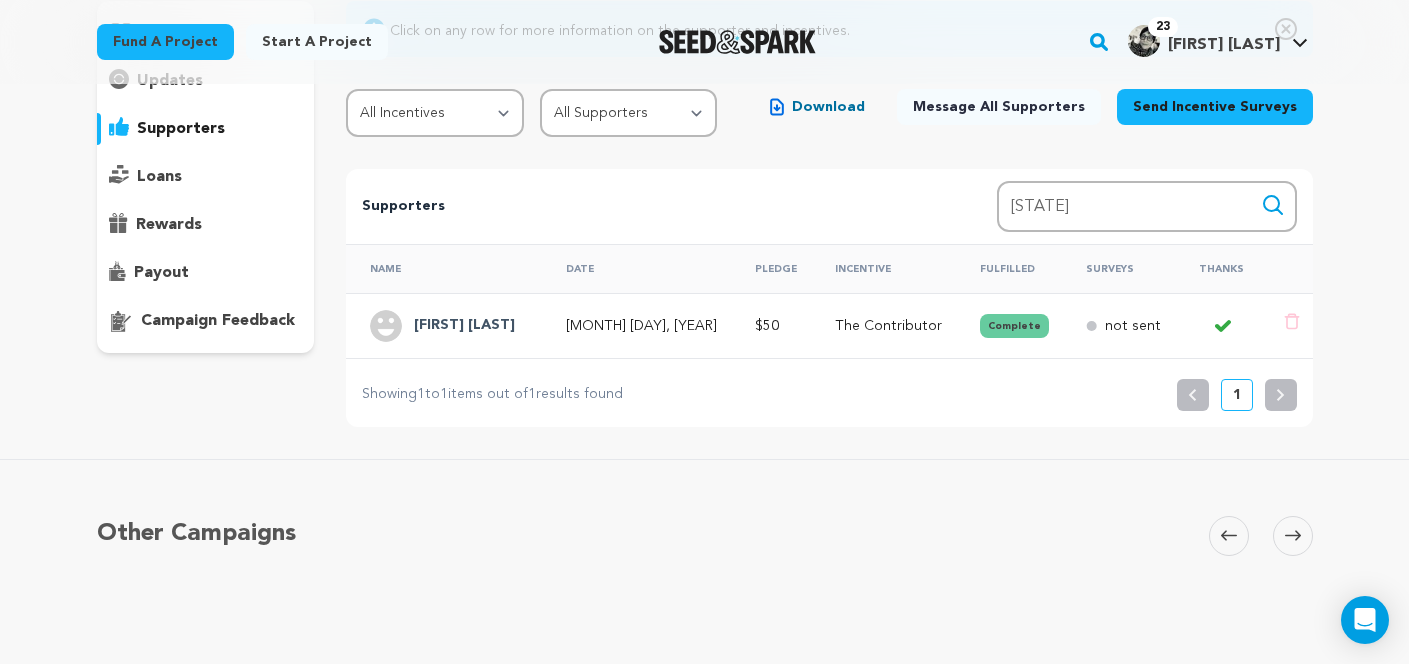 click on "[MONTH] [DAY], [YEAR]" at bounding box center [643, 326] 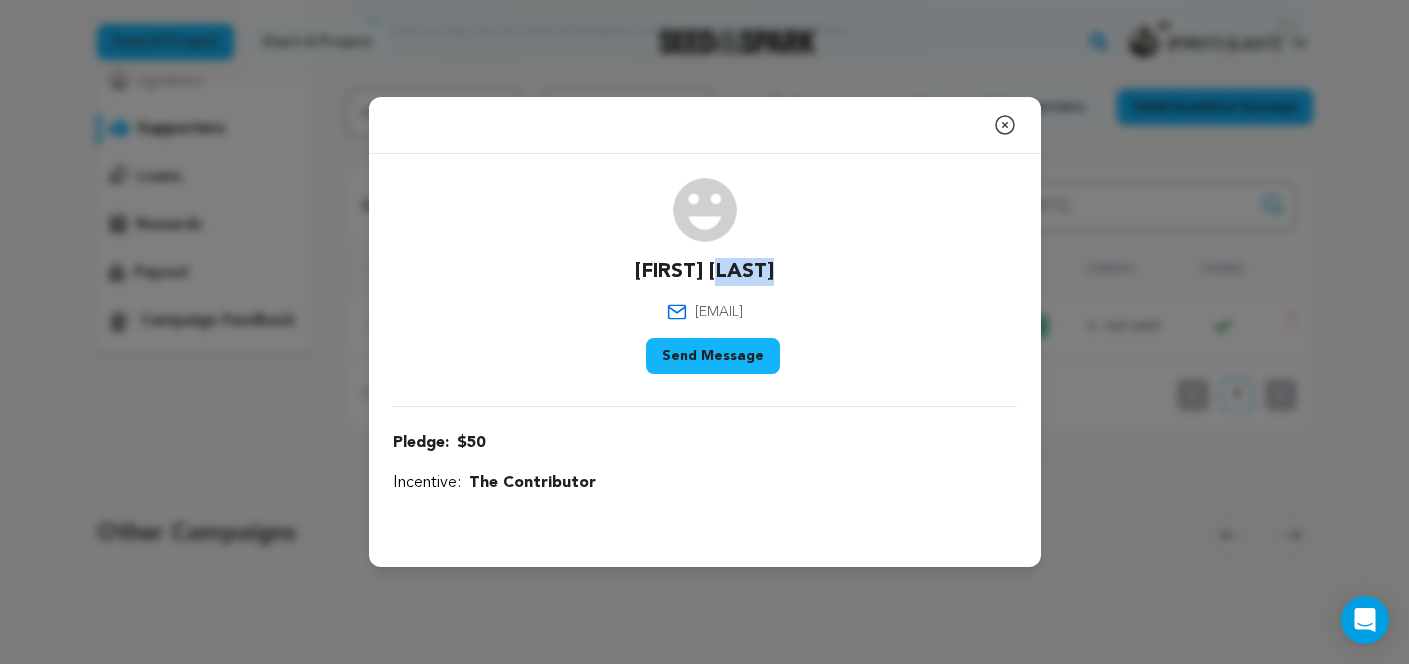 drag, startPoint x: 778, startPoint y: 267, endPoint x: 717, endPoint y: 268, distance: 61.008198 